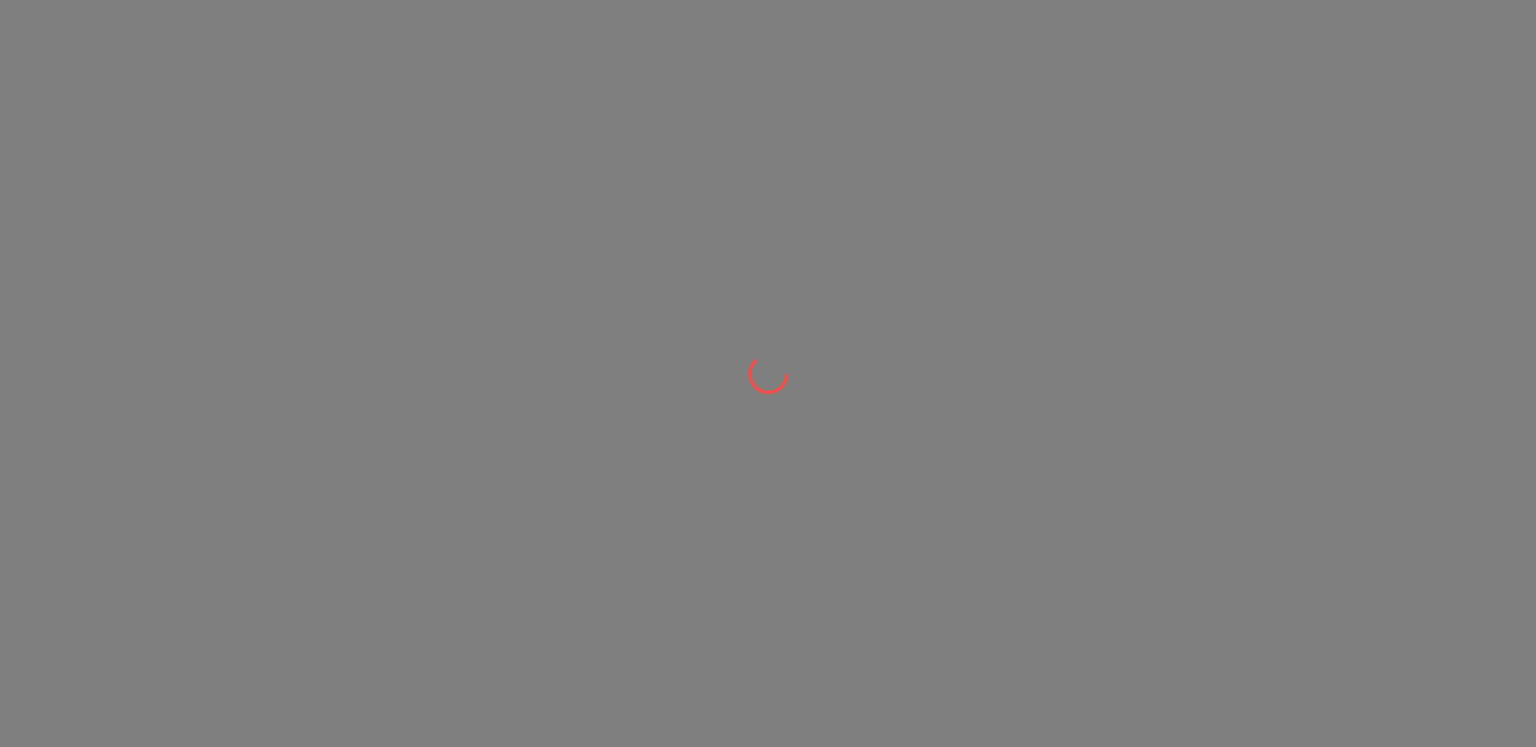 scroll, scrollTop: 0, scrollLeft: 0, axis: both 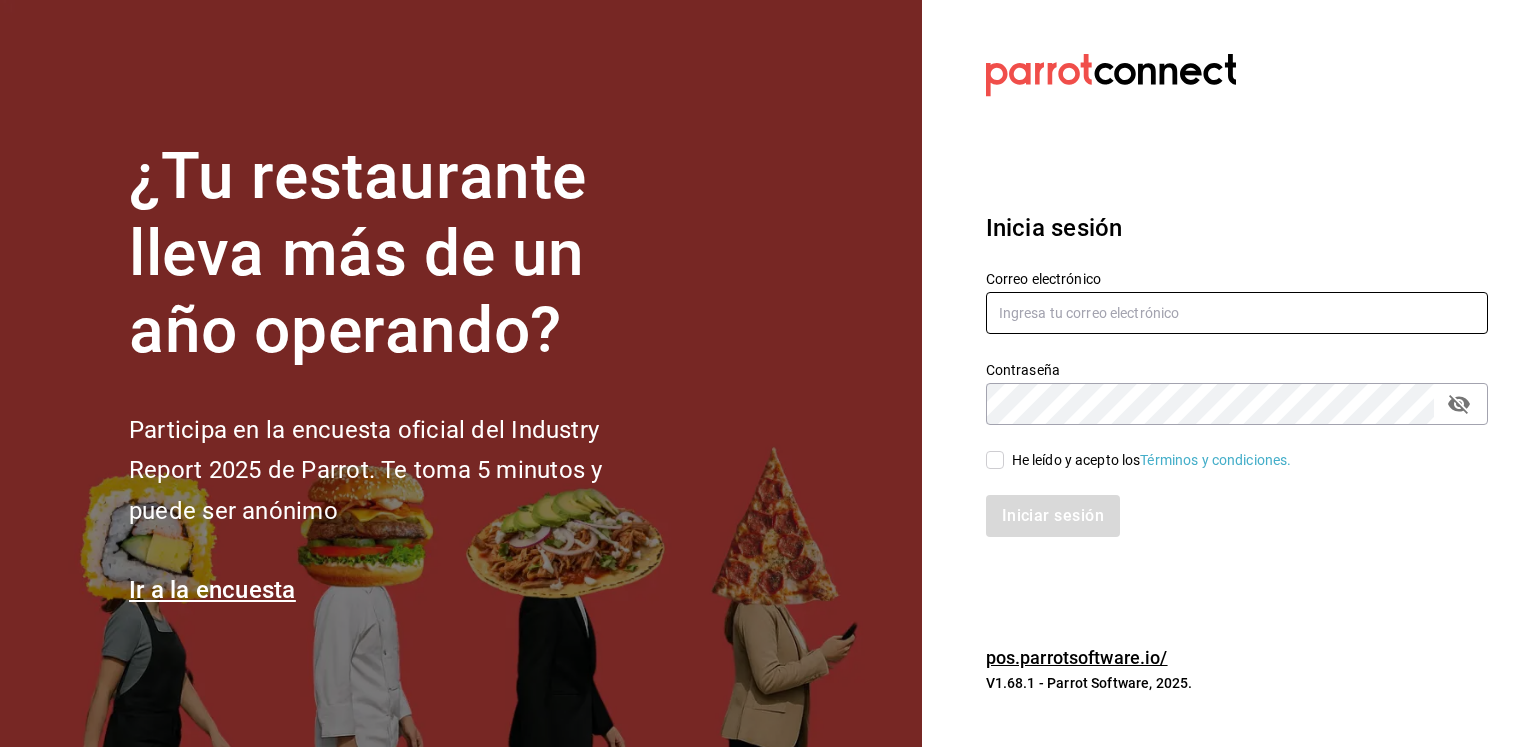 type on "[USERNAME]@example.com" 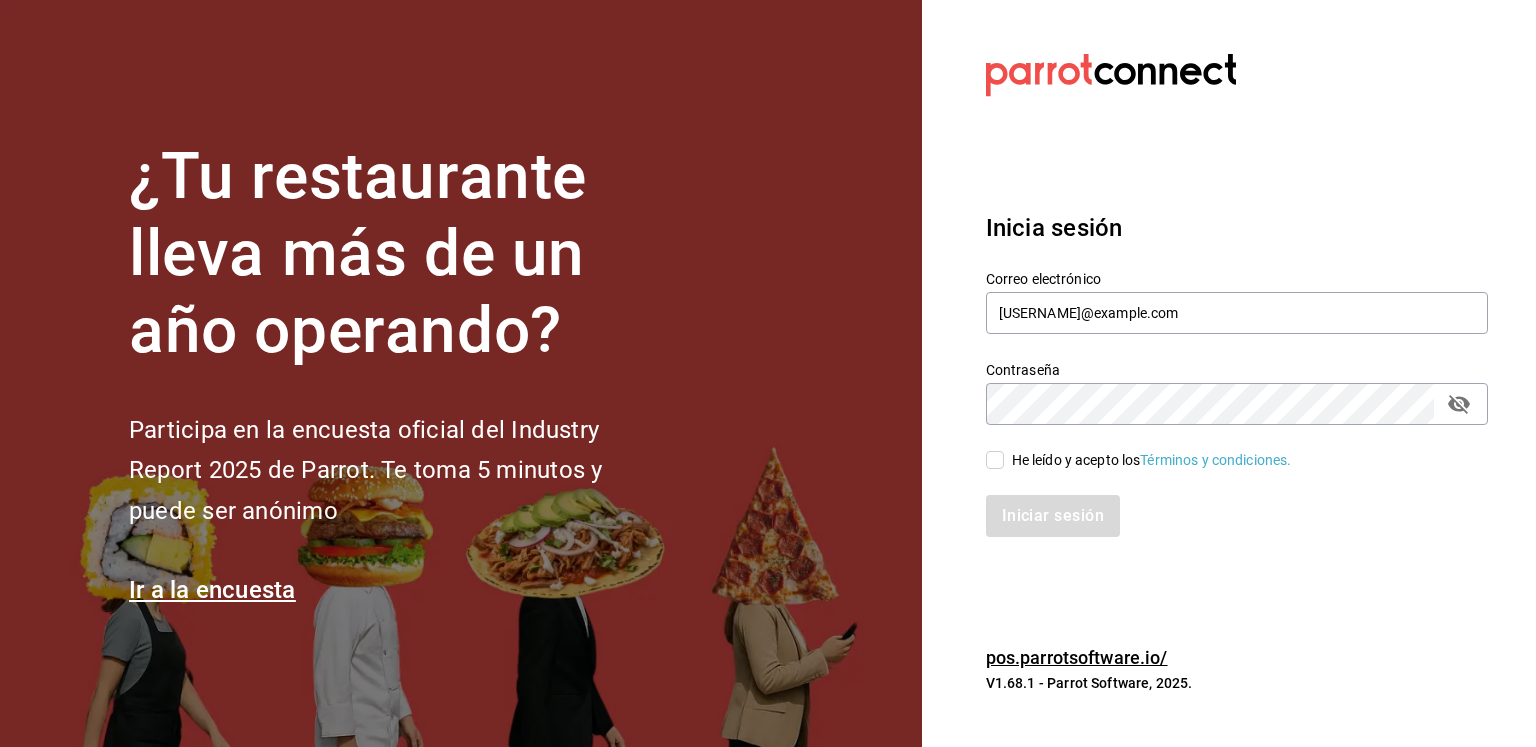 click on "He leído y acepto los  Términos y condiciones." at bounding box center [995, 460] 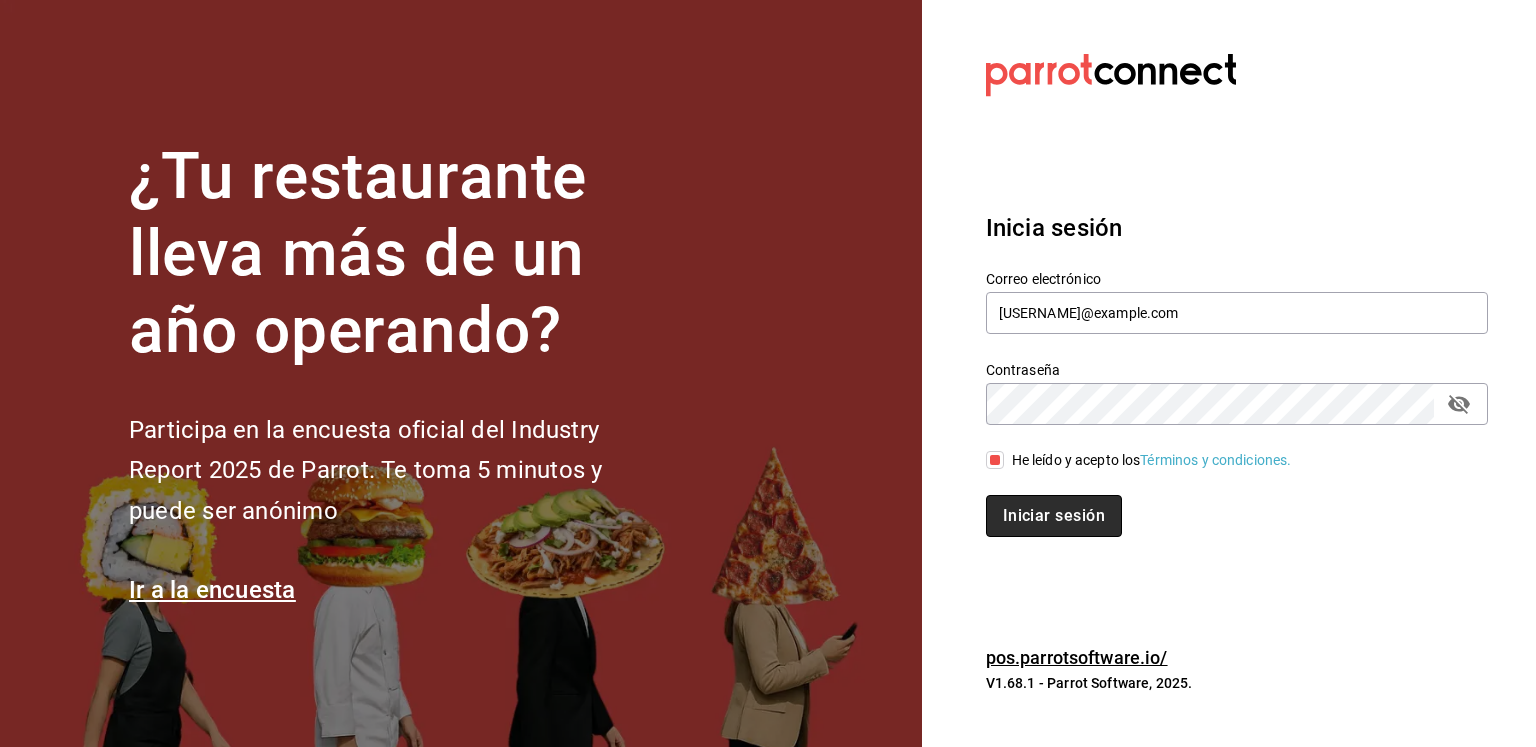 click on "Iniciar sesión" at bounding box center [1054, 516] 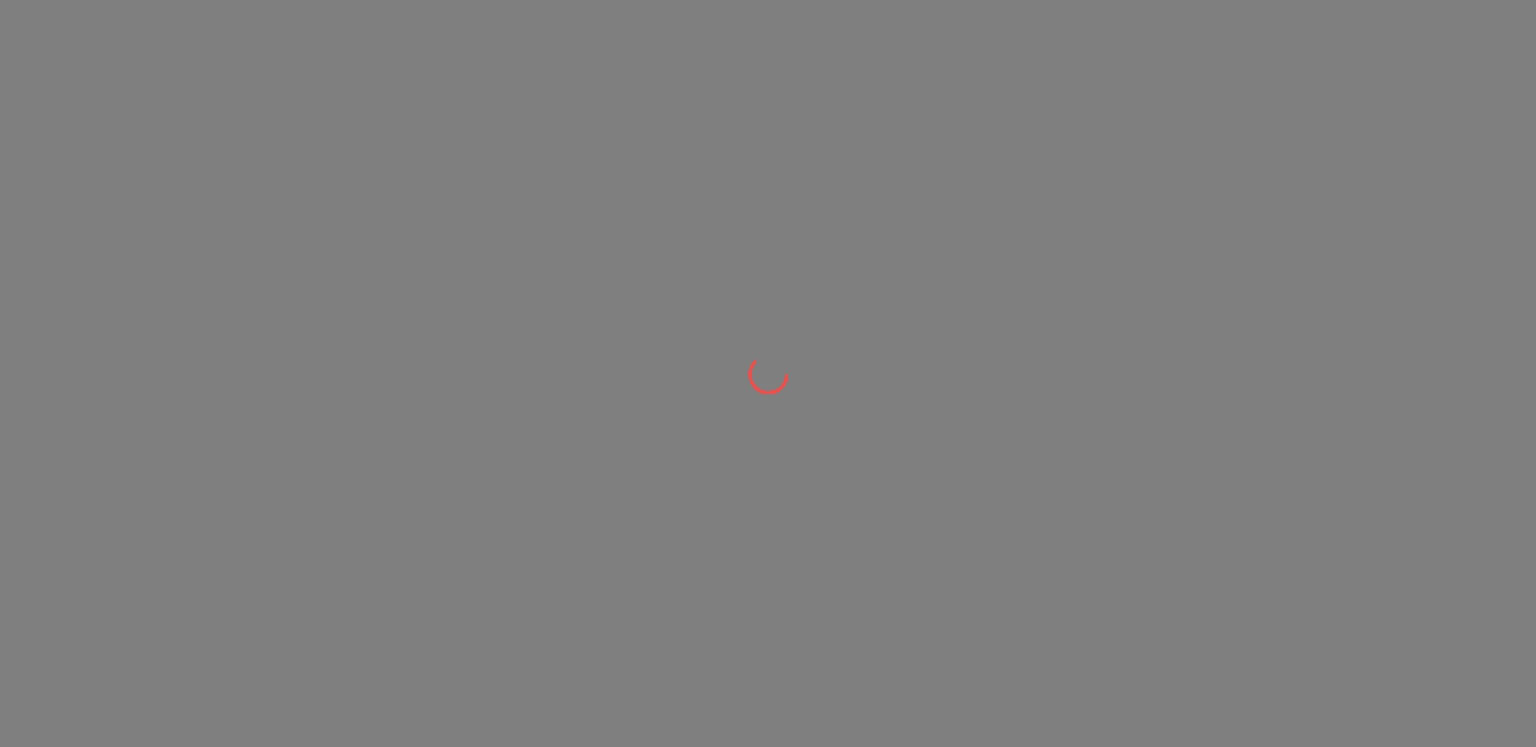 scroll, scrollTop: 0, scrollLeft: 0, axis: both 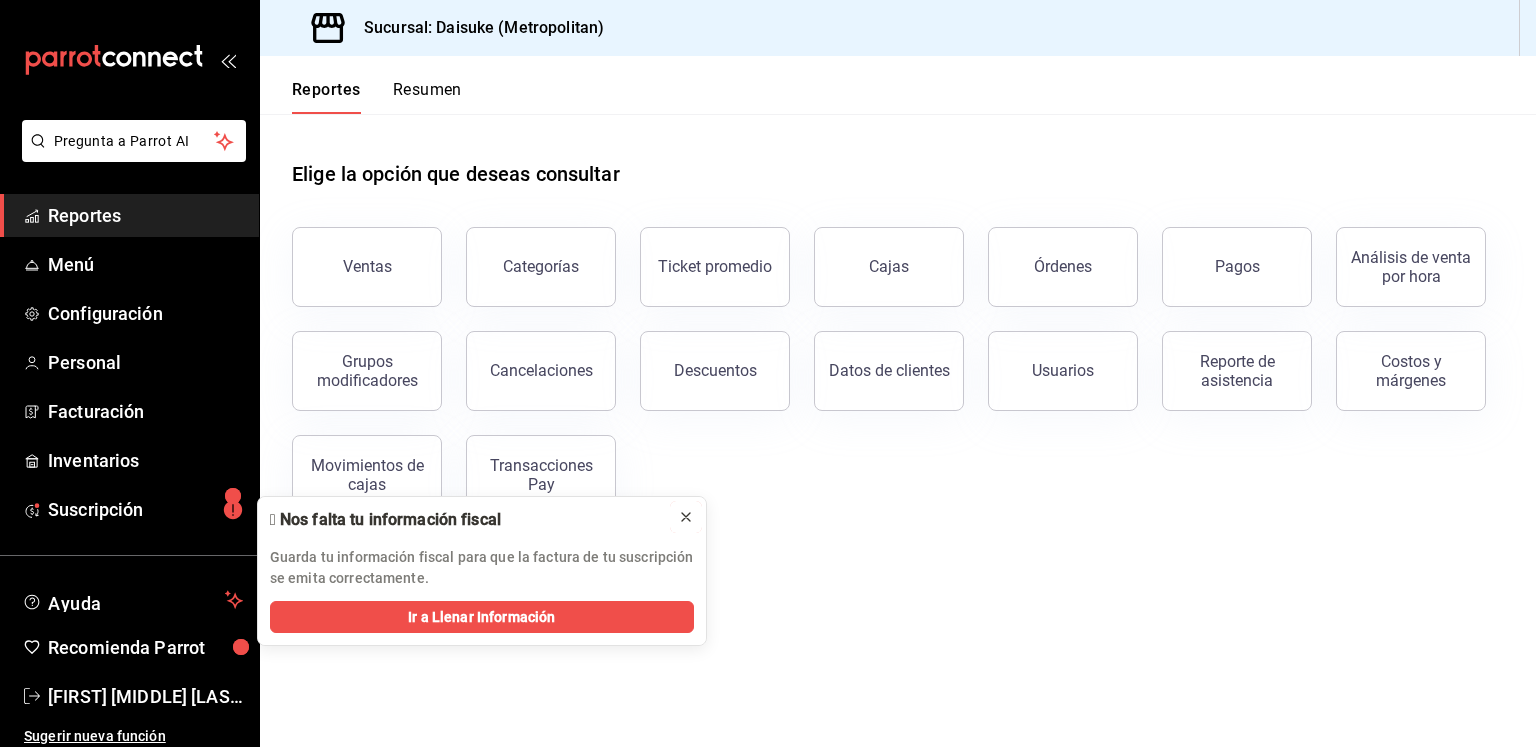 click 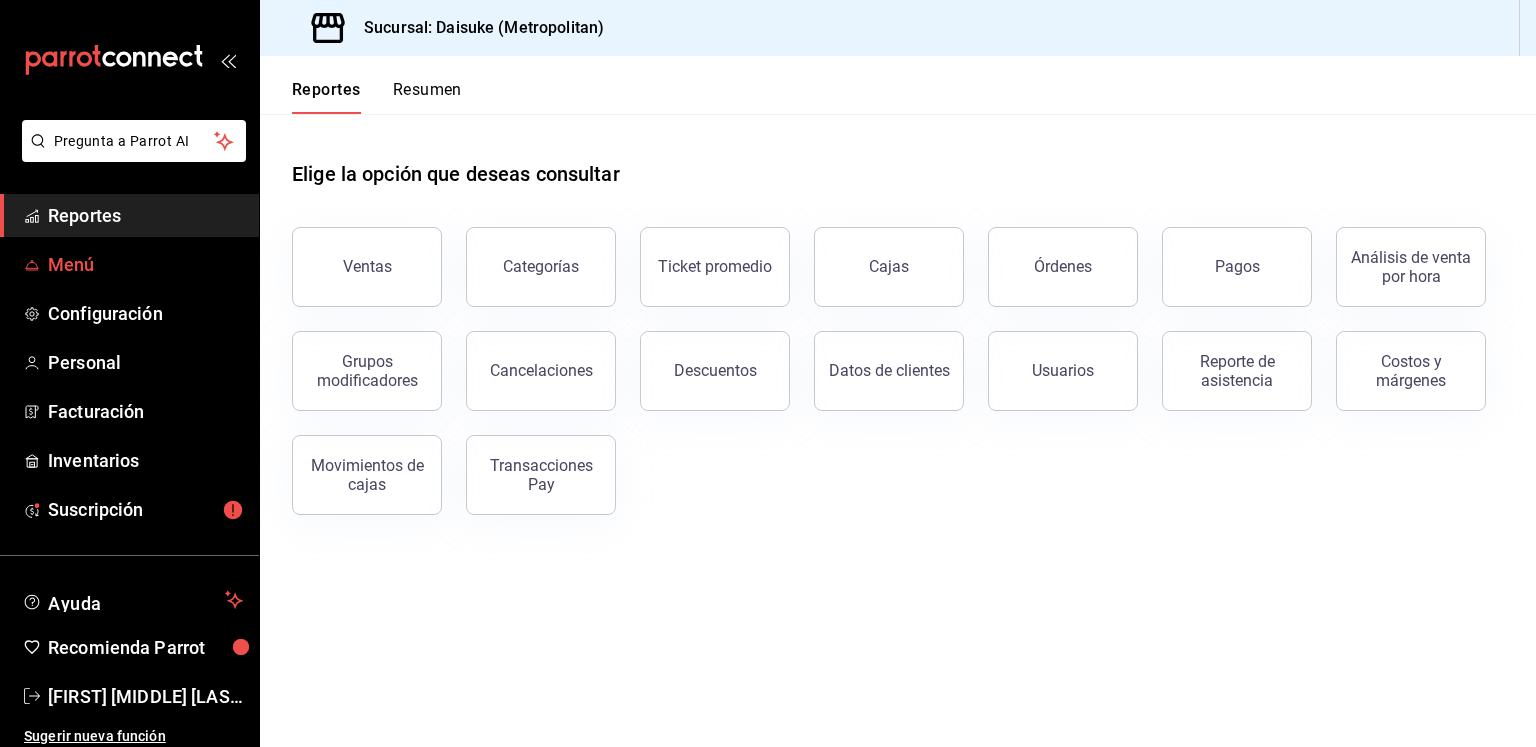 click on "Menú" at bounding box center [145, 264] 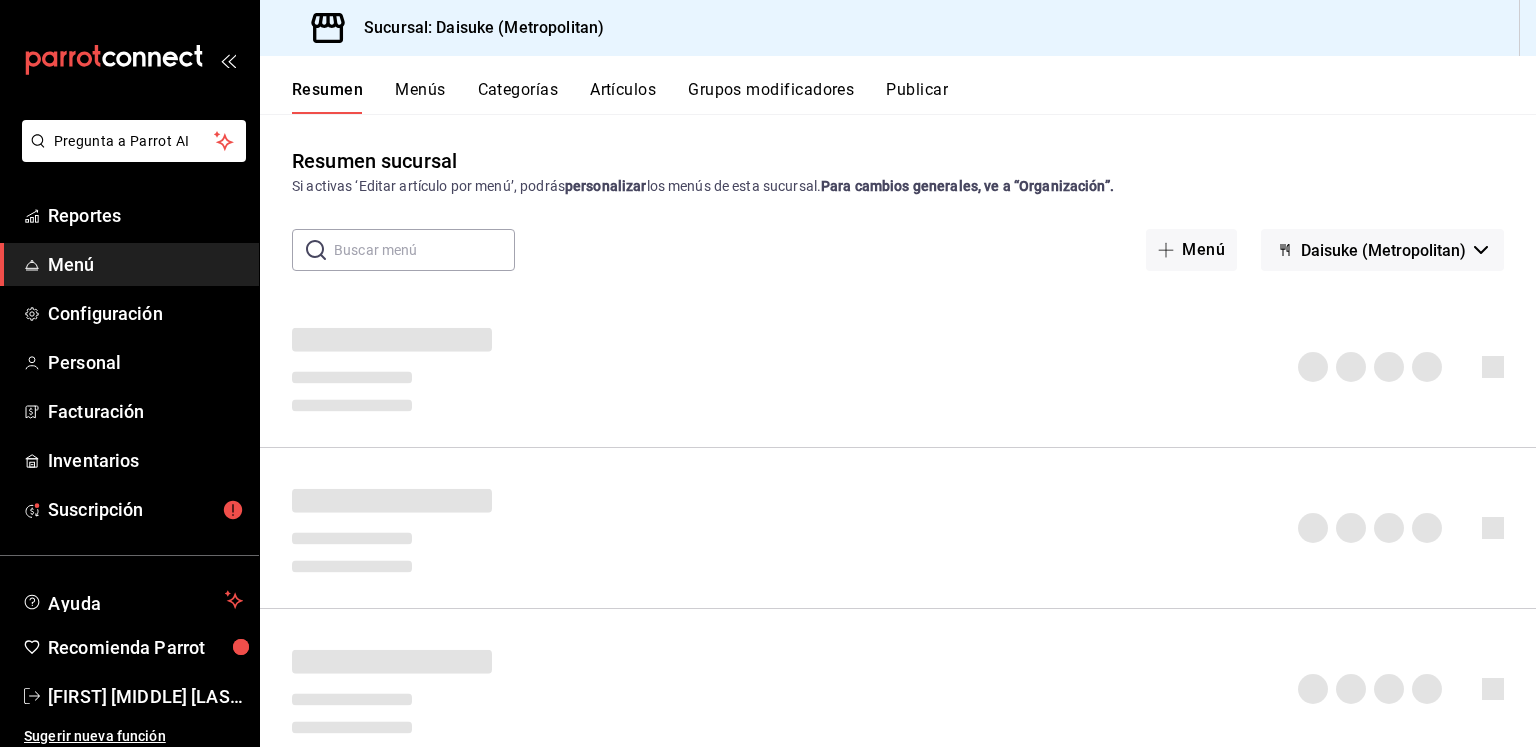 click on "Artículos" at bounding box center [623, 97] 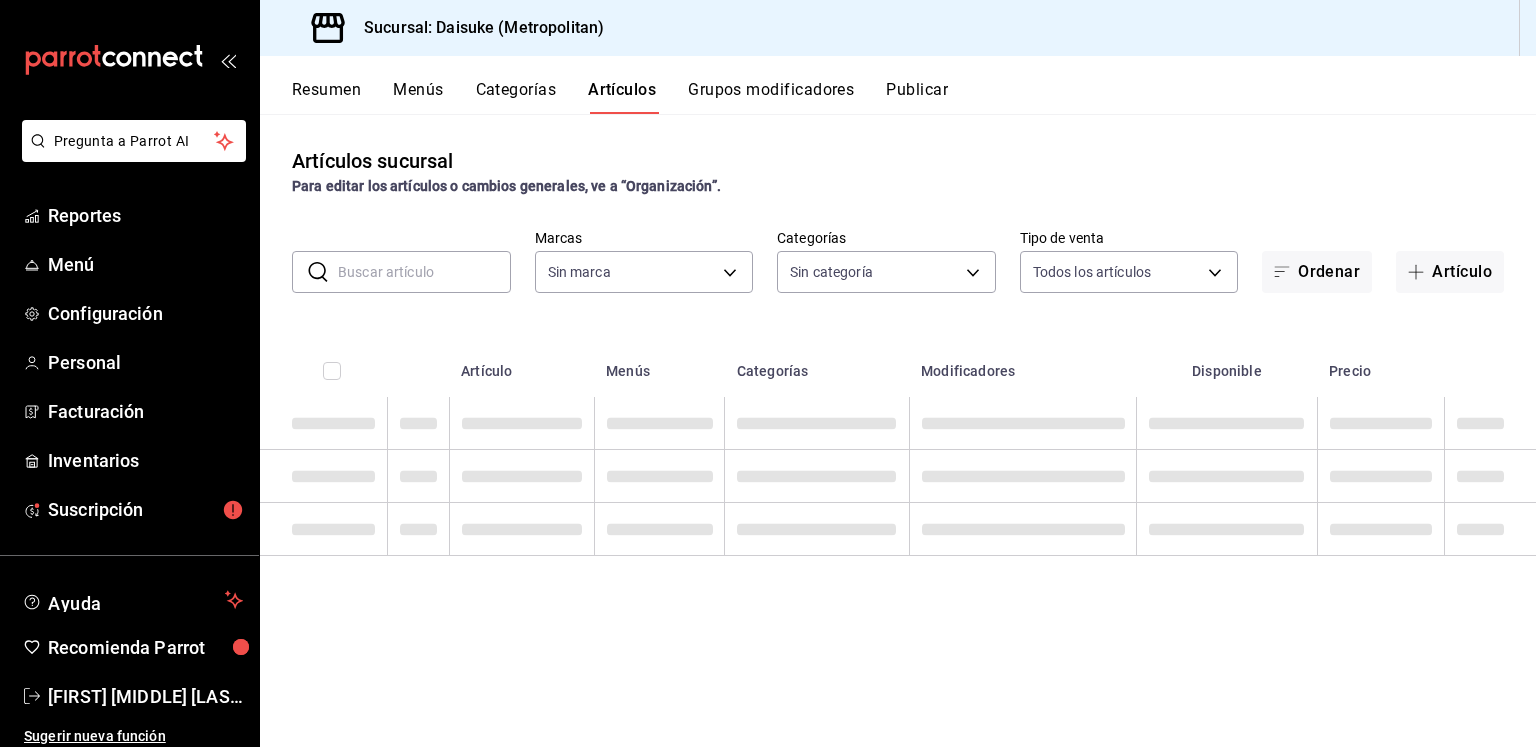 type on "bc1274ef-1fd3-4ced-8044-178ff7dd60b4" 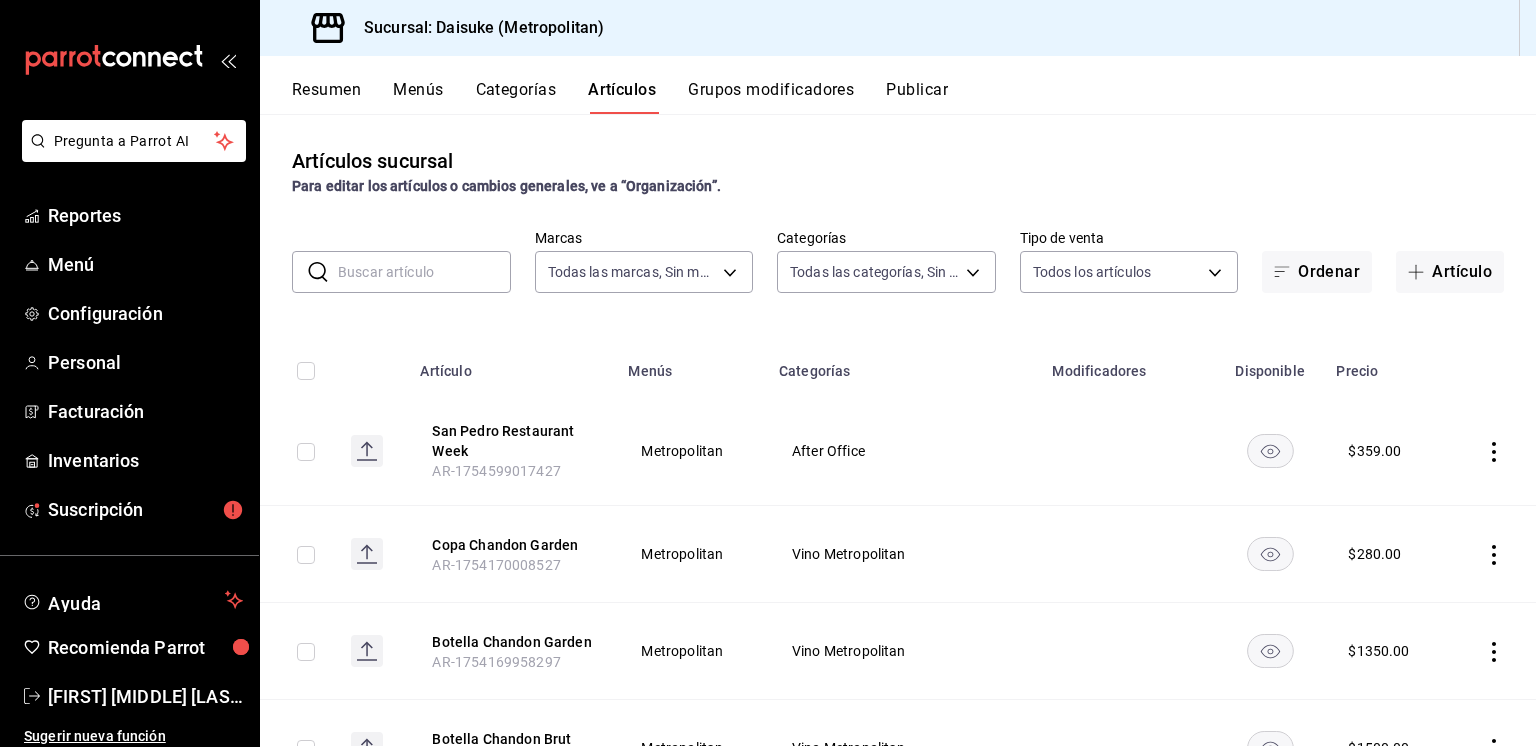 type on "4d305528-b5b4-4405-b82a-cb1b3330fbfc,cb934fe1-b366-49e1-a04c-0ef7884564a3,602acce8-4e7e-4328-9874-32a31f30861a,d2ba1f7d-ee34-4604-8074-0158d8bf7a49,a4e65d49-8a8c-4f87-aa6c-0feb7588fff5,09b9cc3f-8d03-4e2e-a5f1-15491d4485e0,279ab974-91d6-4a8f-9baf-a26021519de8,fc51b8b1-54ef-4d08-99e5-f650cb66c3fd,7525f12c-2aa2-4968-8a57-f43a5a3a6826,eb078245-47a2-4c01-b71b-e3584ce7f2ee,067a8a97-52e0-43ed-93ce-c7c3785e8282,9414da5f-a5b3-4372-bf68-e9ec73cd9b4d,55461b89-76b1-4315-949e-42cef4929119,88c7862f-a9f0-425a-9b77-160a22c654cc,4d5e5231-77d9-4dad-9668-9ed4f6591bd8,d2512782-b781-44be-98da-1845f7bc1aec,ec68927c-8c0a-411a-a495-89316fa65694,36679398-bca9-4ea9-9c80-40d700cd3e78,84506c1d-37b8-4b27-aa50-bec498a16419,9355d186-fc87-4d7b-a4d3-5c7d4ef87c7b,bd81e428-e36a-4514-8c6e-c5bb9e9e2422,66f91b95-ca7d-4245-b6ea-96eb70afcd90,8c9ce519-fc72-4ca9-943a-169d65e20300,de82d8ba-93fc-43f1-8d16-6d6cee1d7c7d,255dbf04-e33a-4a8d-b896-d728c83563cb,8645fdf7-f81a-43dc-afd0-190c8914dc8a,0b5e8e4f-d84f-49b8-b52d-94a76cb208db,feb3fb0d-fd55-4a77-813..." 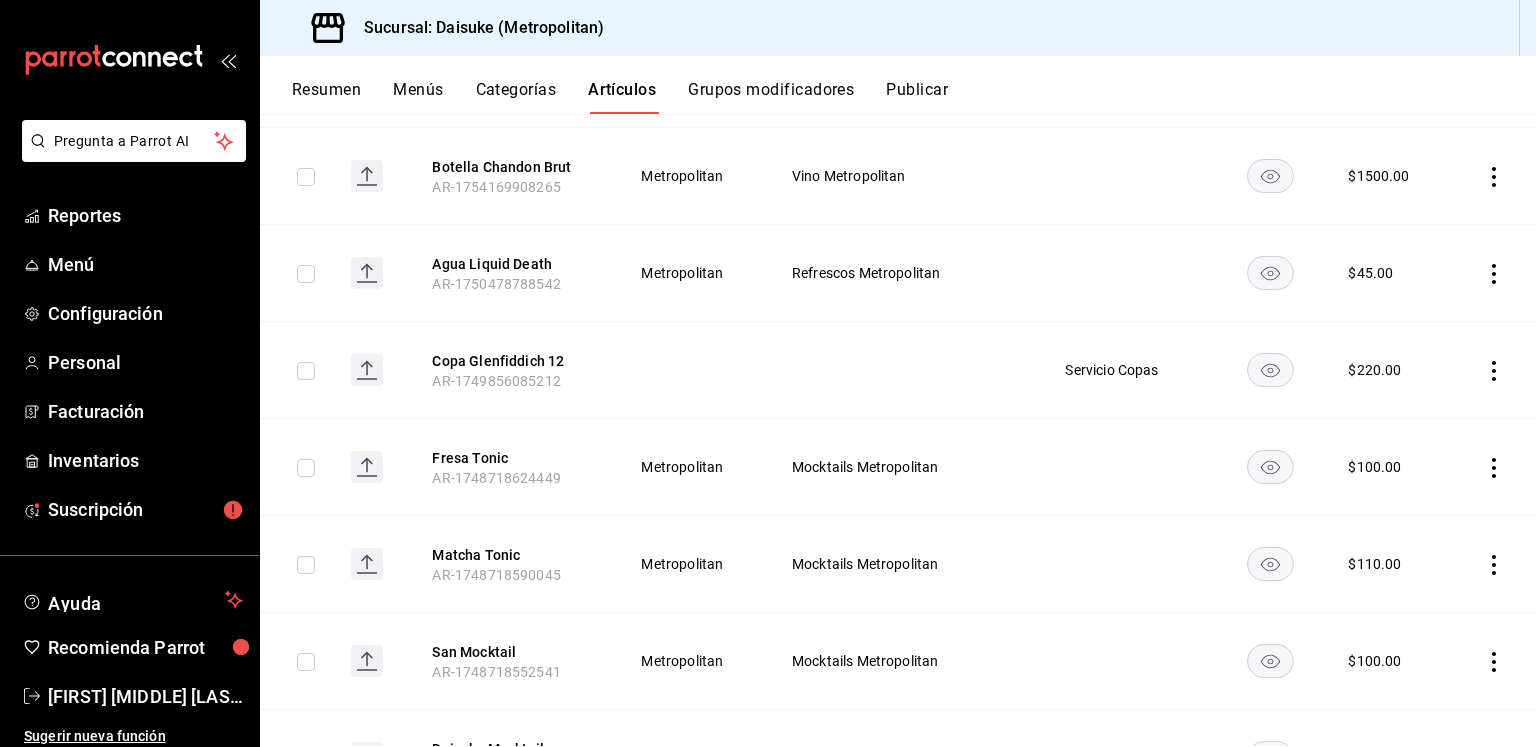 scroll, scrollTop: 0, scrollLeft: 0, axis: both 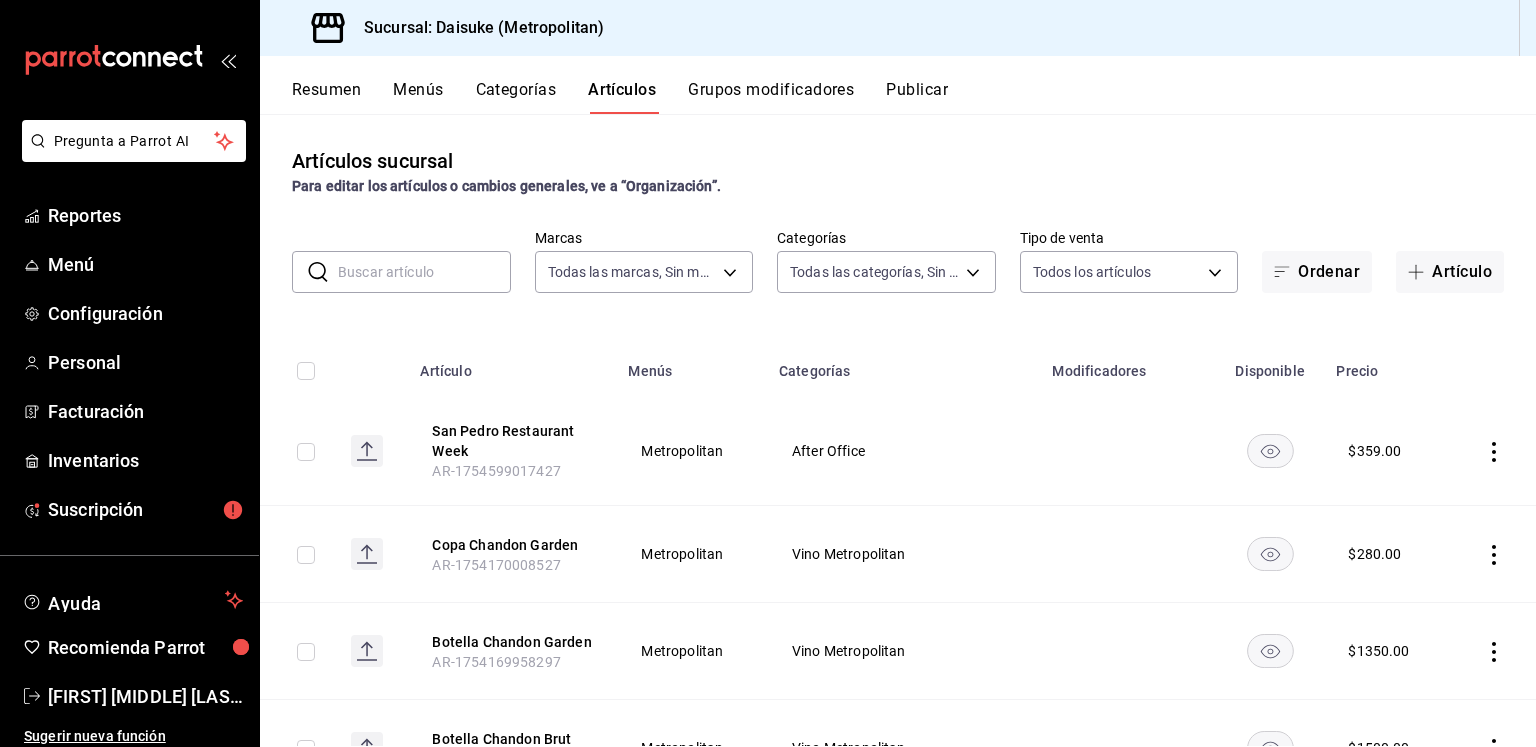 click 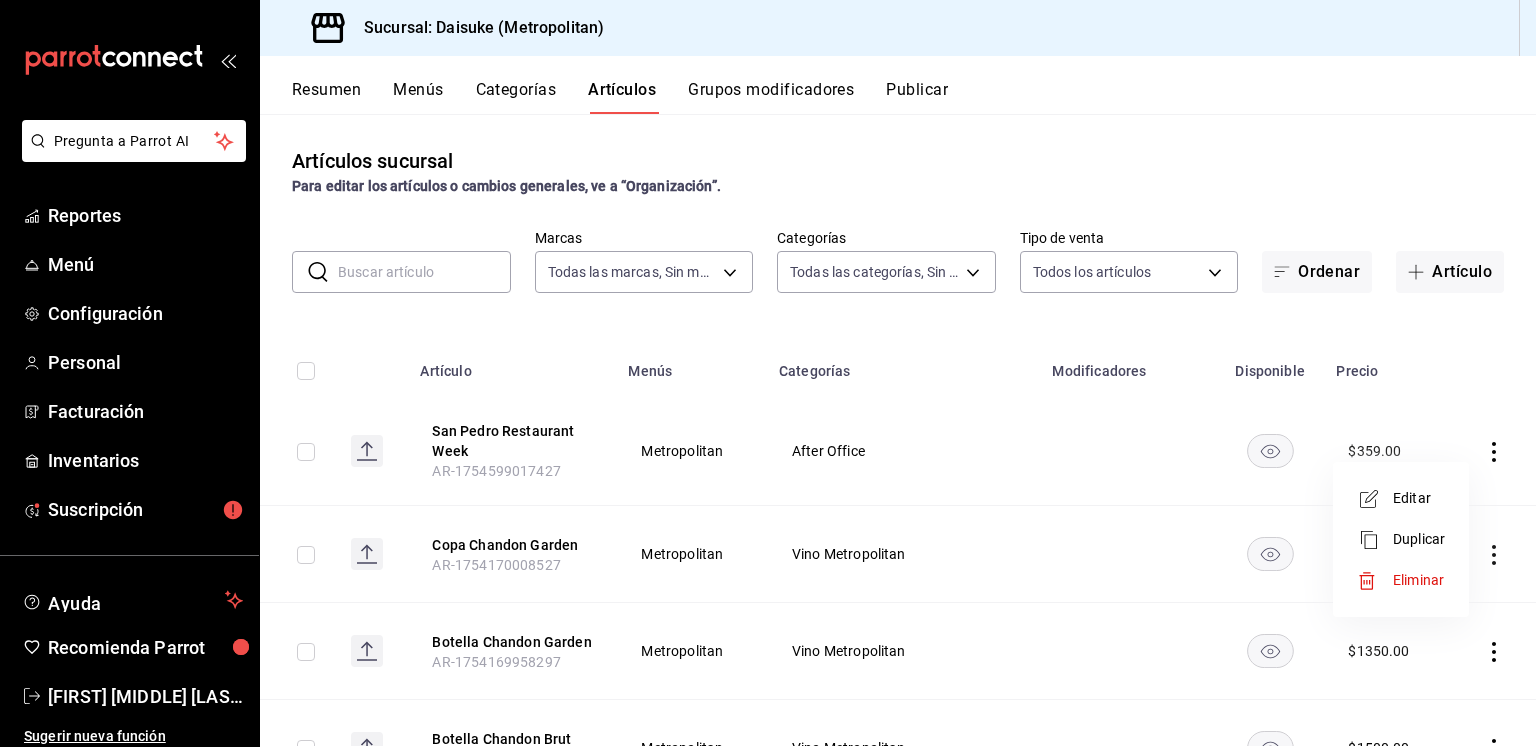 click on "Editar" at bounding box center [1419, 498] 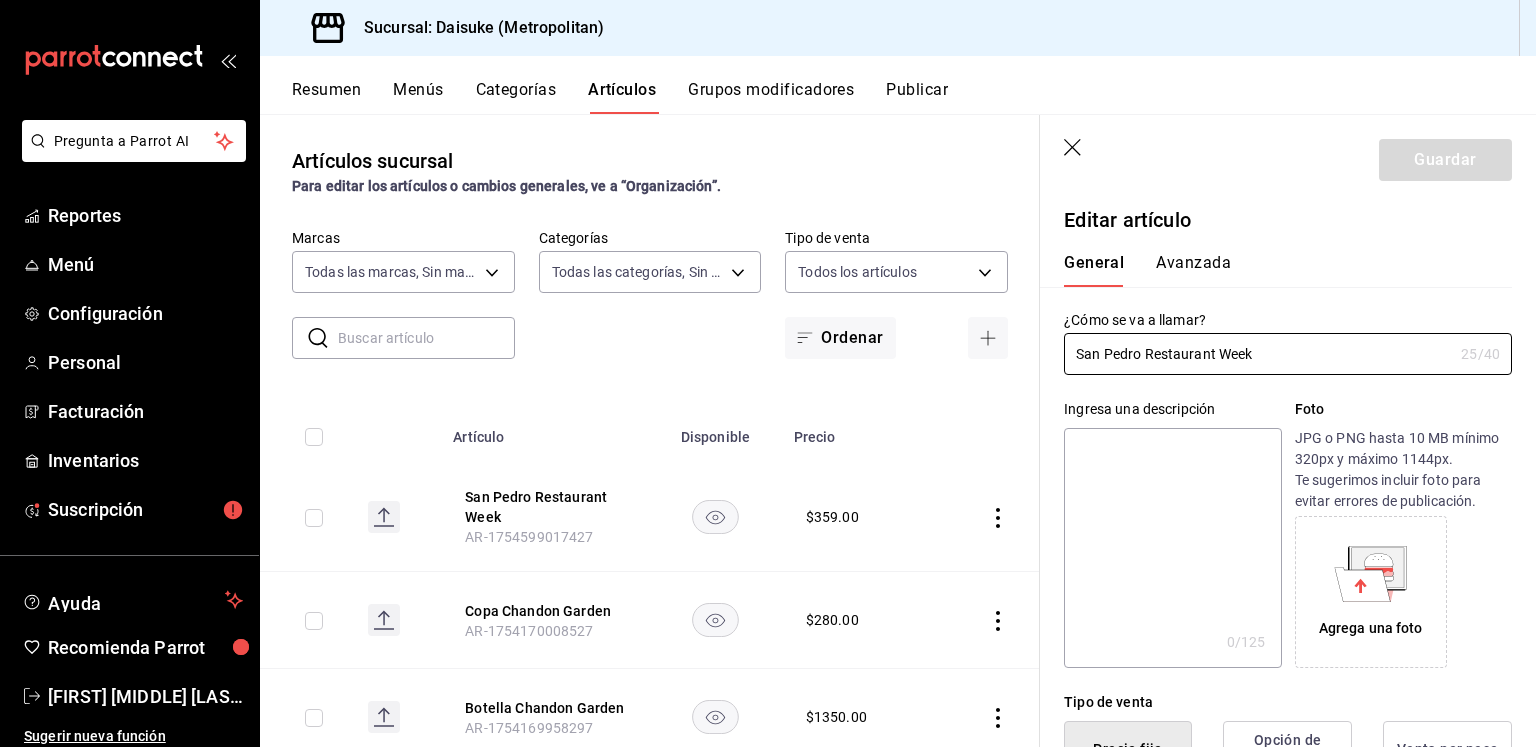 type on "$359.00" 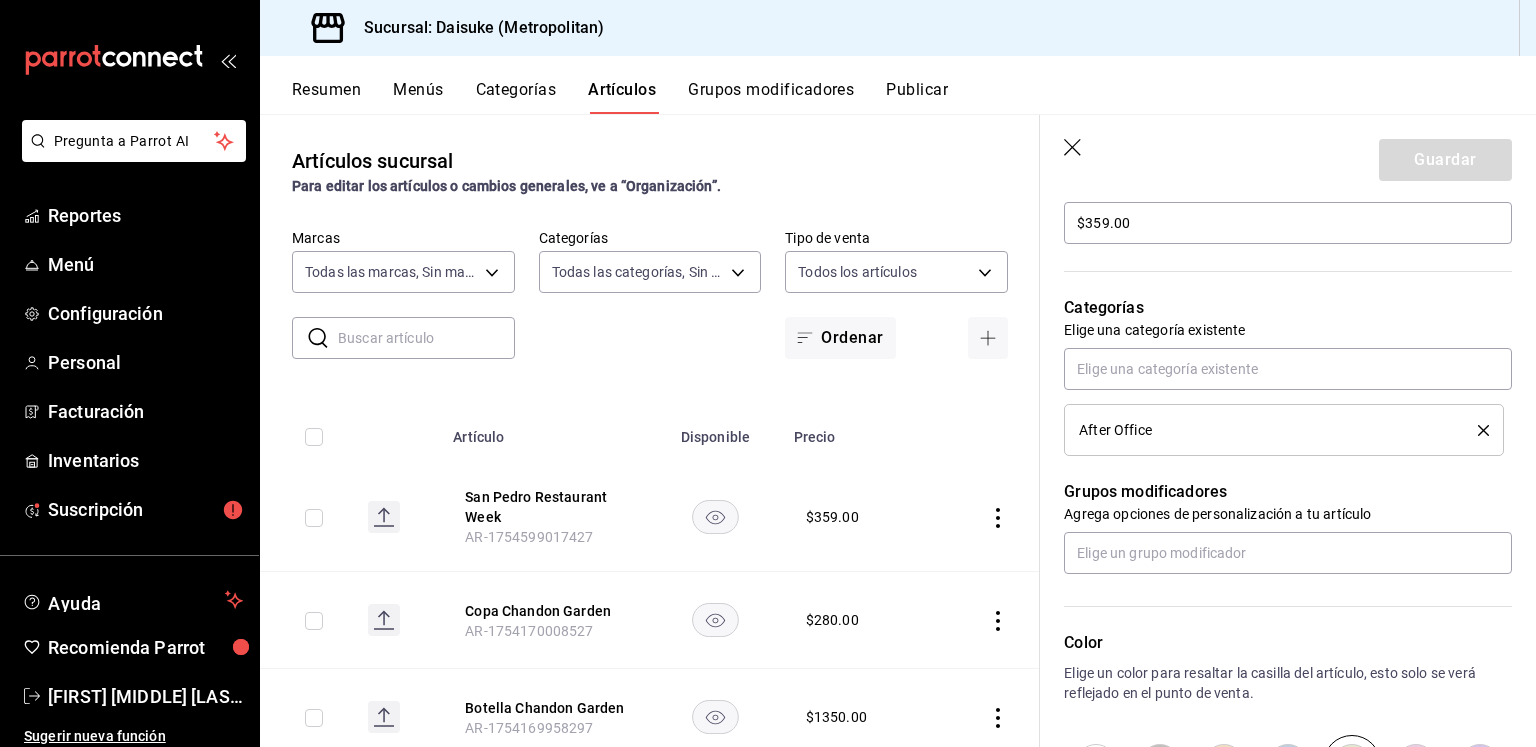 scroll, scrollTop: 620, scrollLeft: 0, axis: vertical 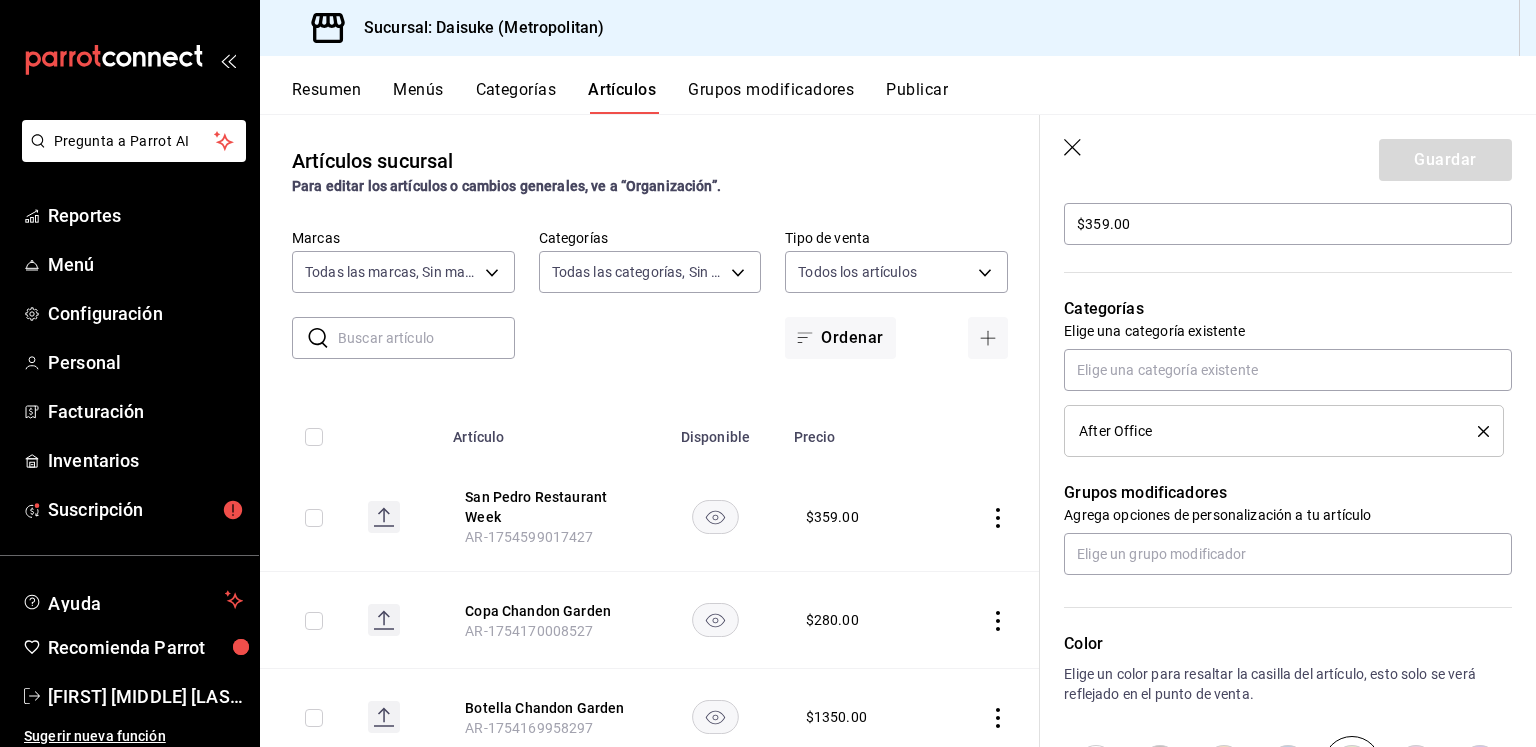 click 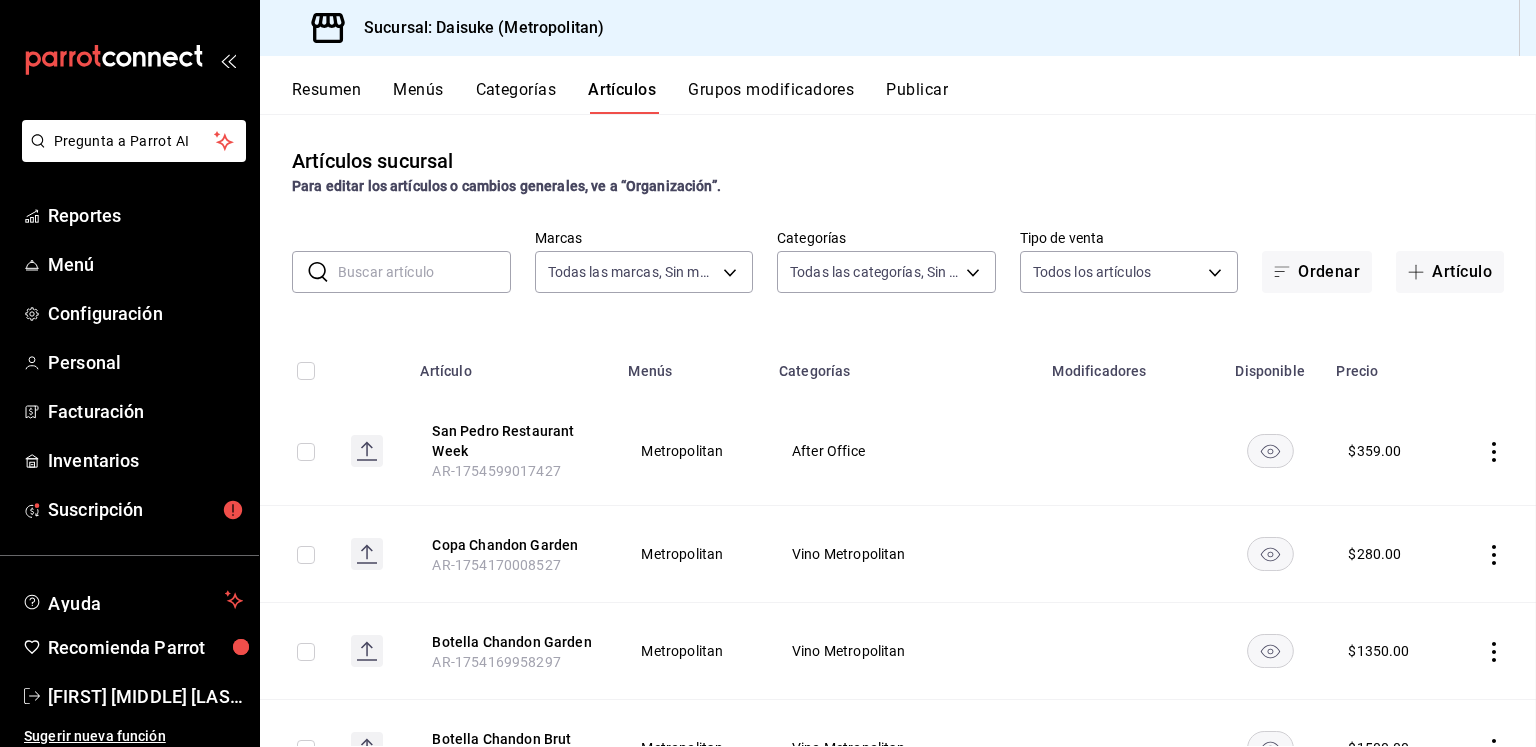 scroll, scrollTop: 0, scrollLeft: 0, axis: both 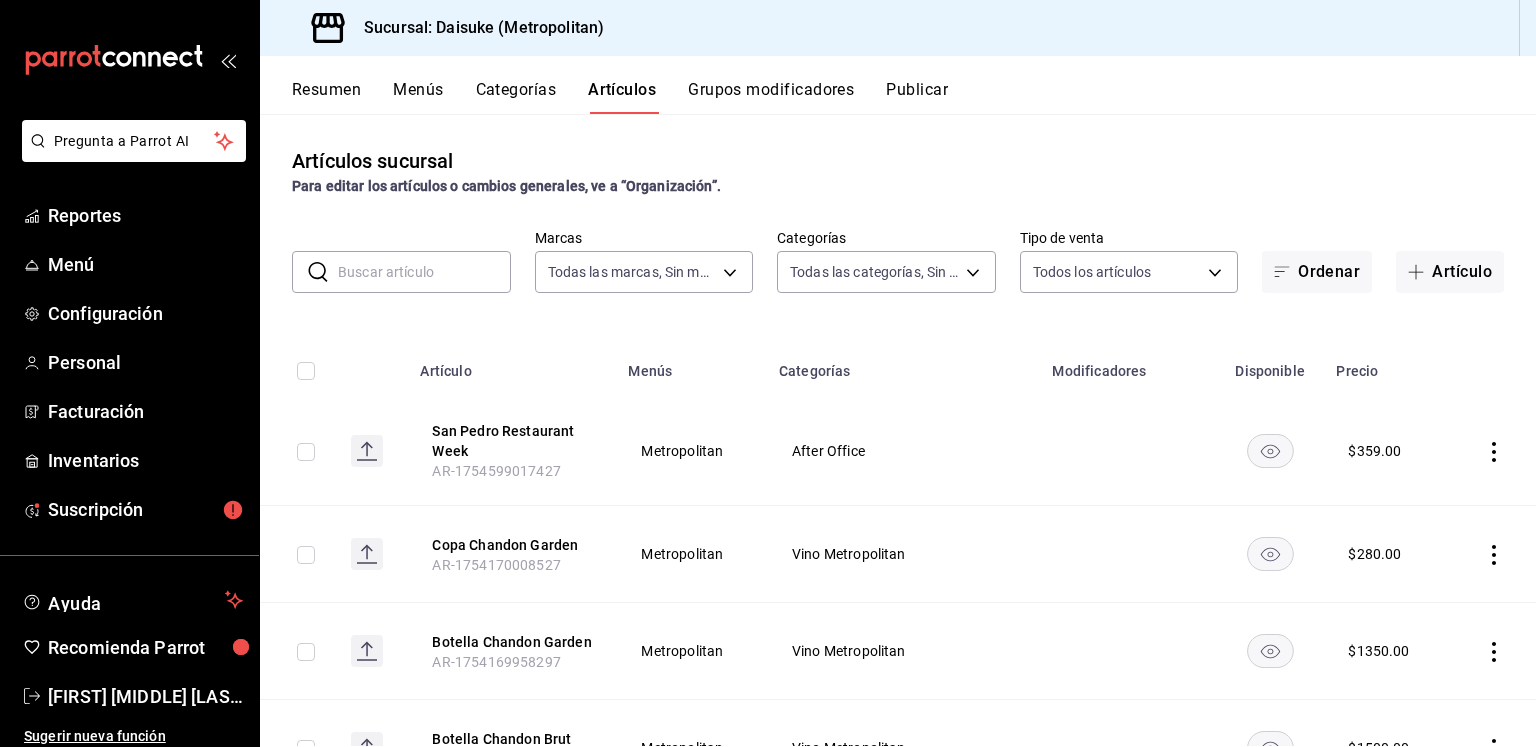 click at bounding box center [424, 272] 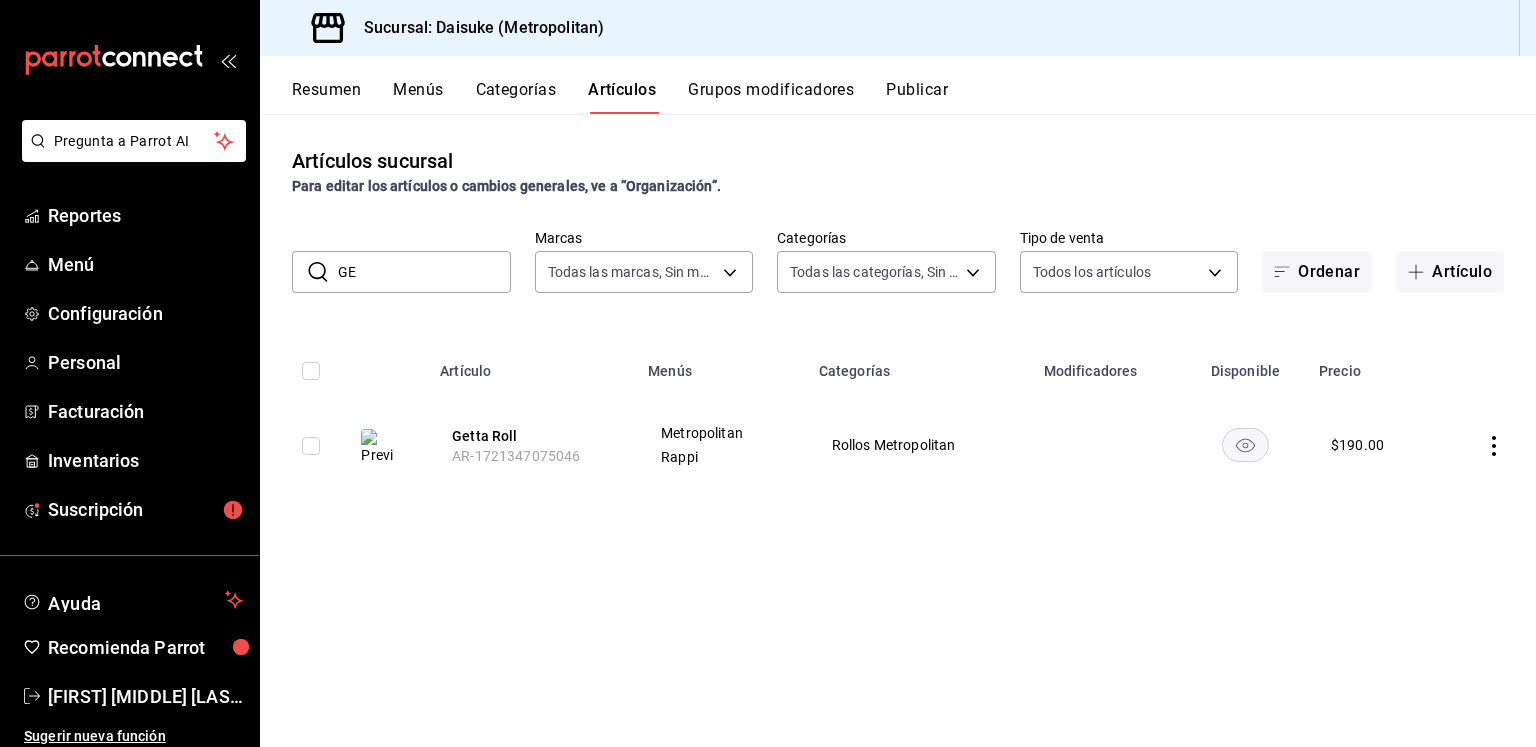 type on "G" 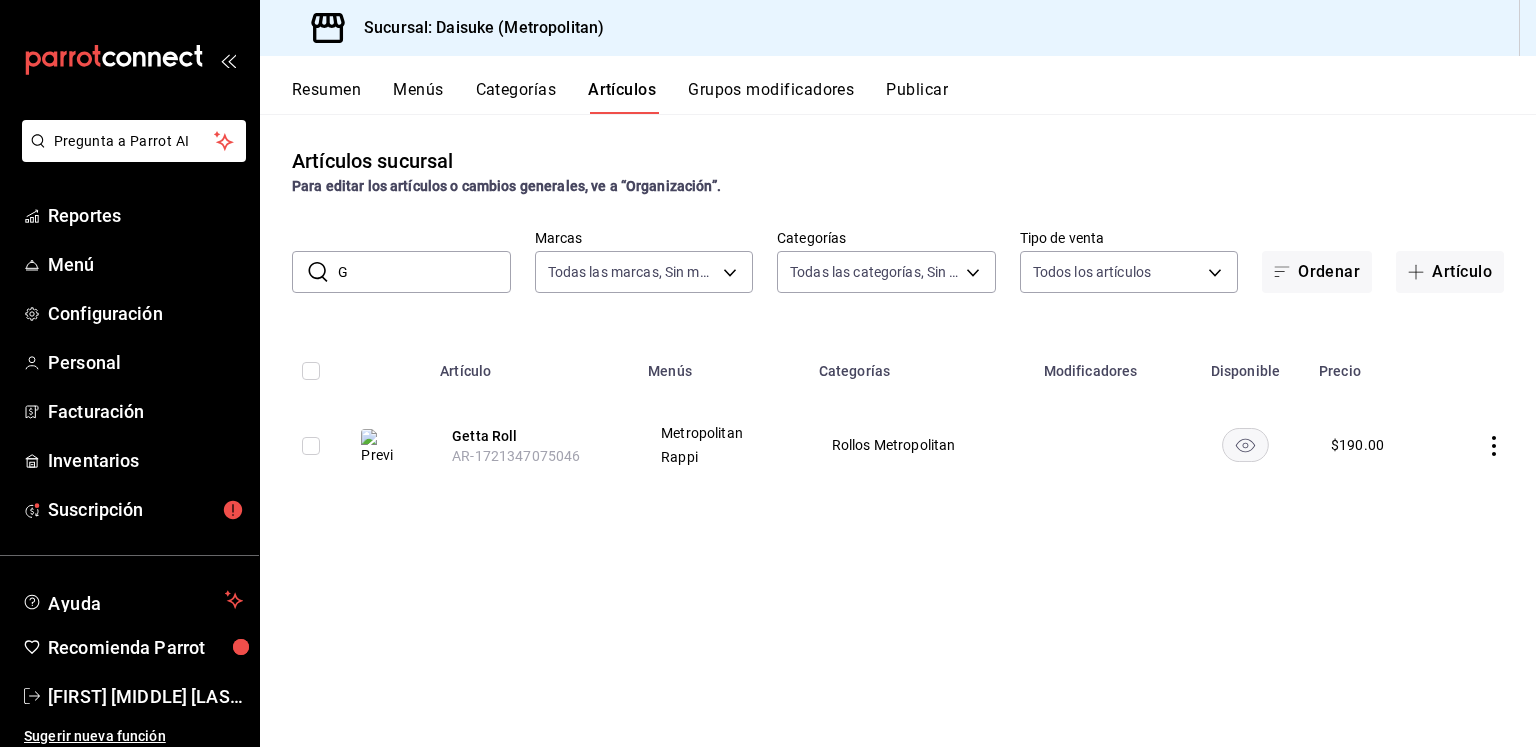type 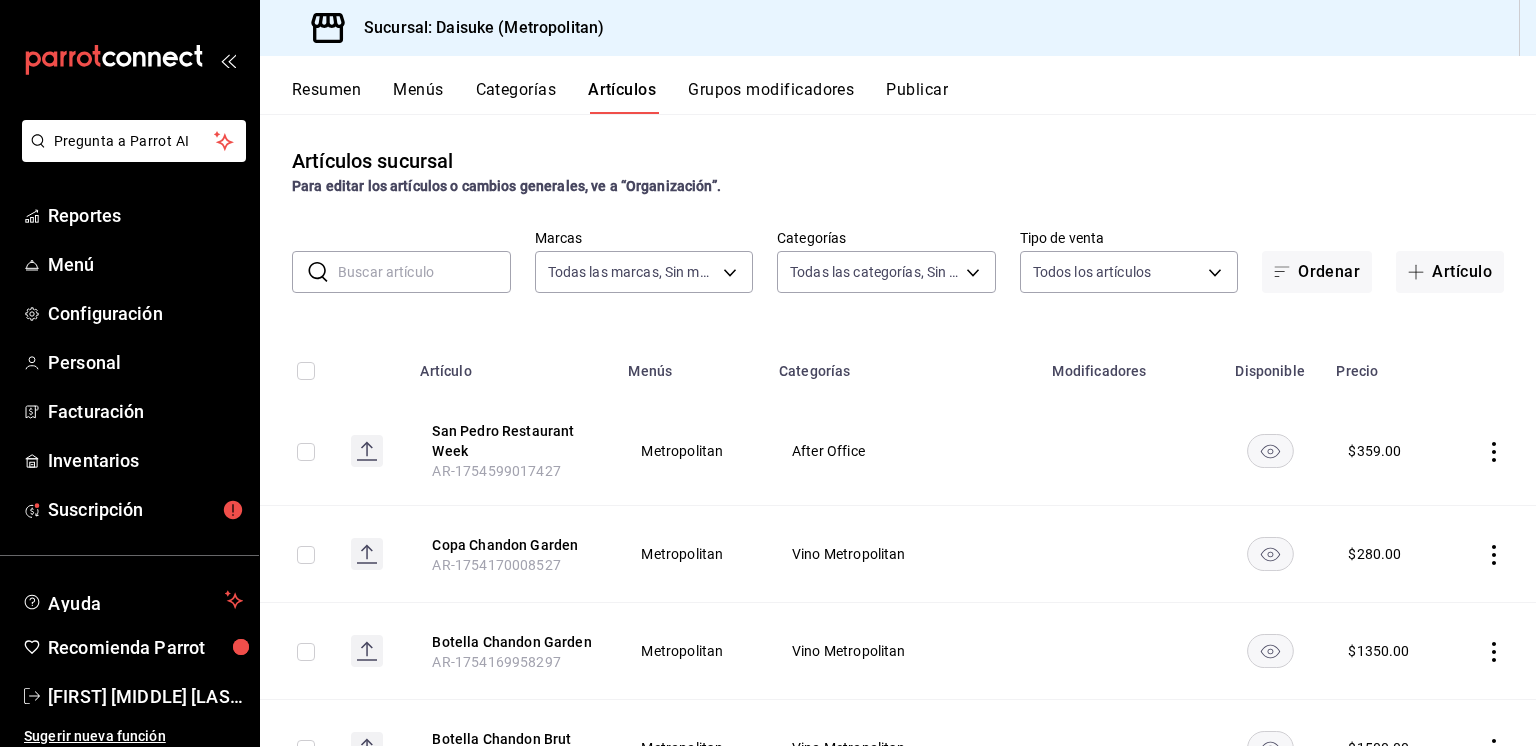 click 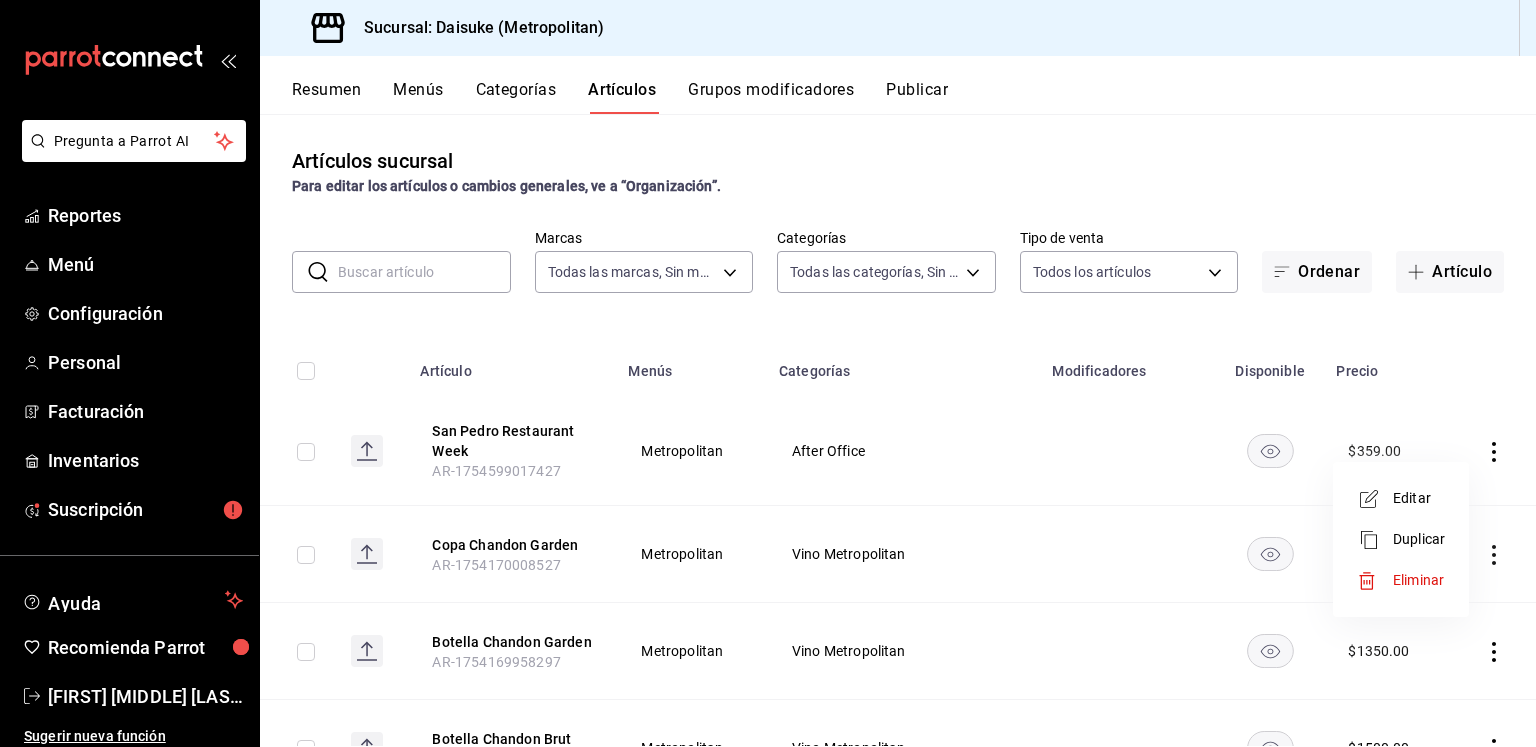 click on "Editar" at bounding box center (1419, 498) 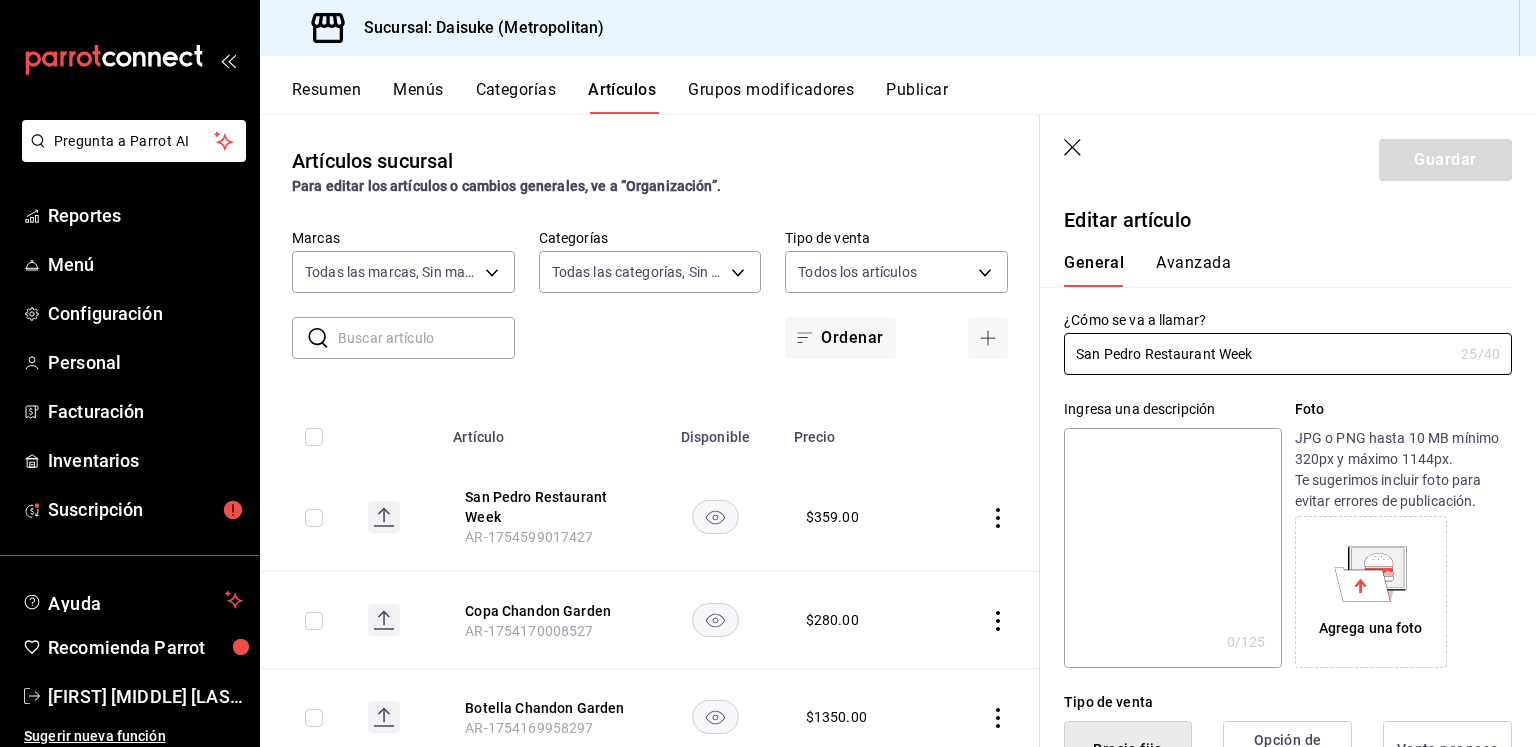 type on "$359.00" 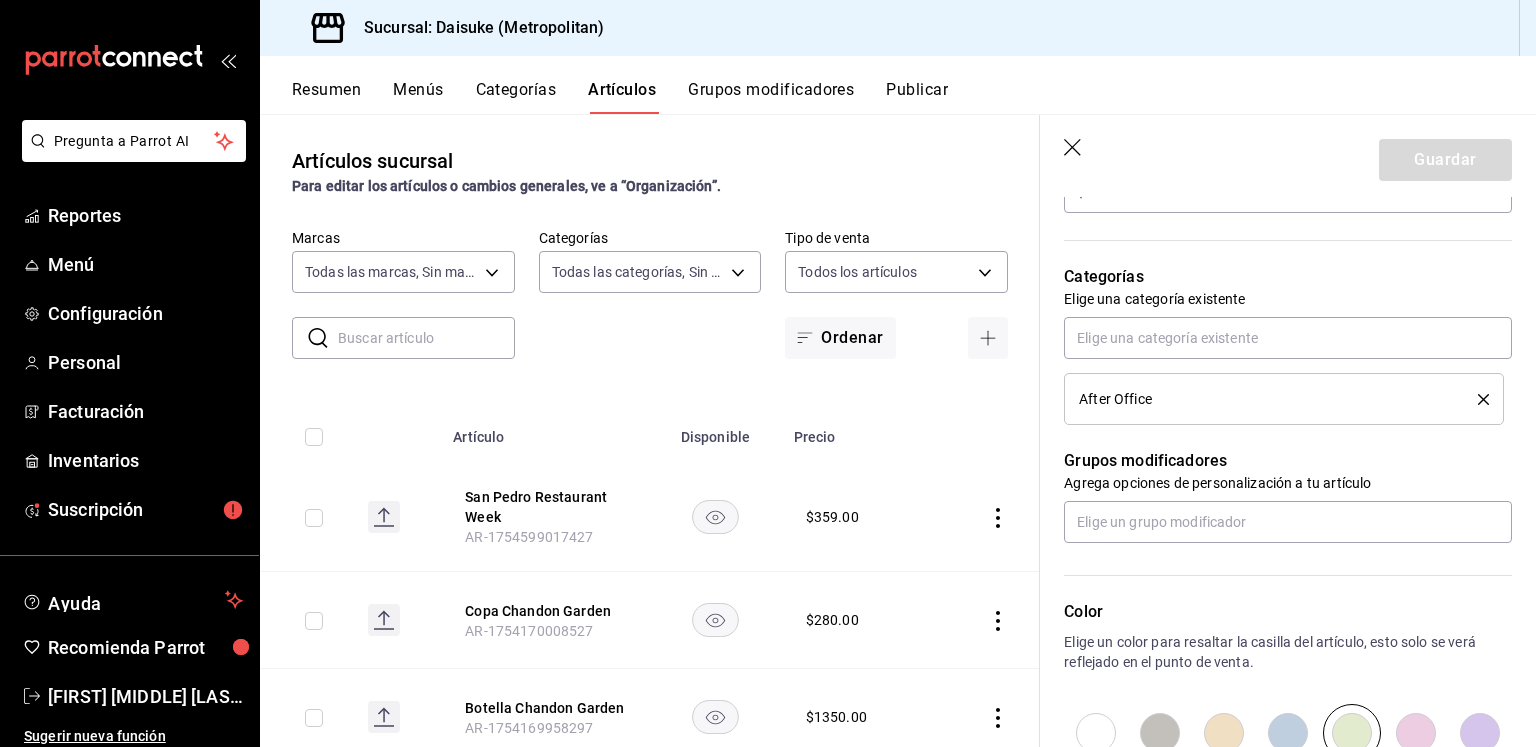 scroll, scrollTop: 651, scrollLeft: 0, axis: vertical 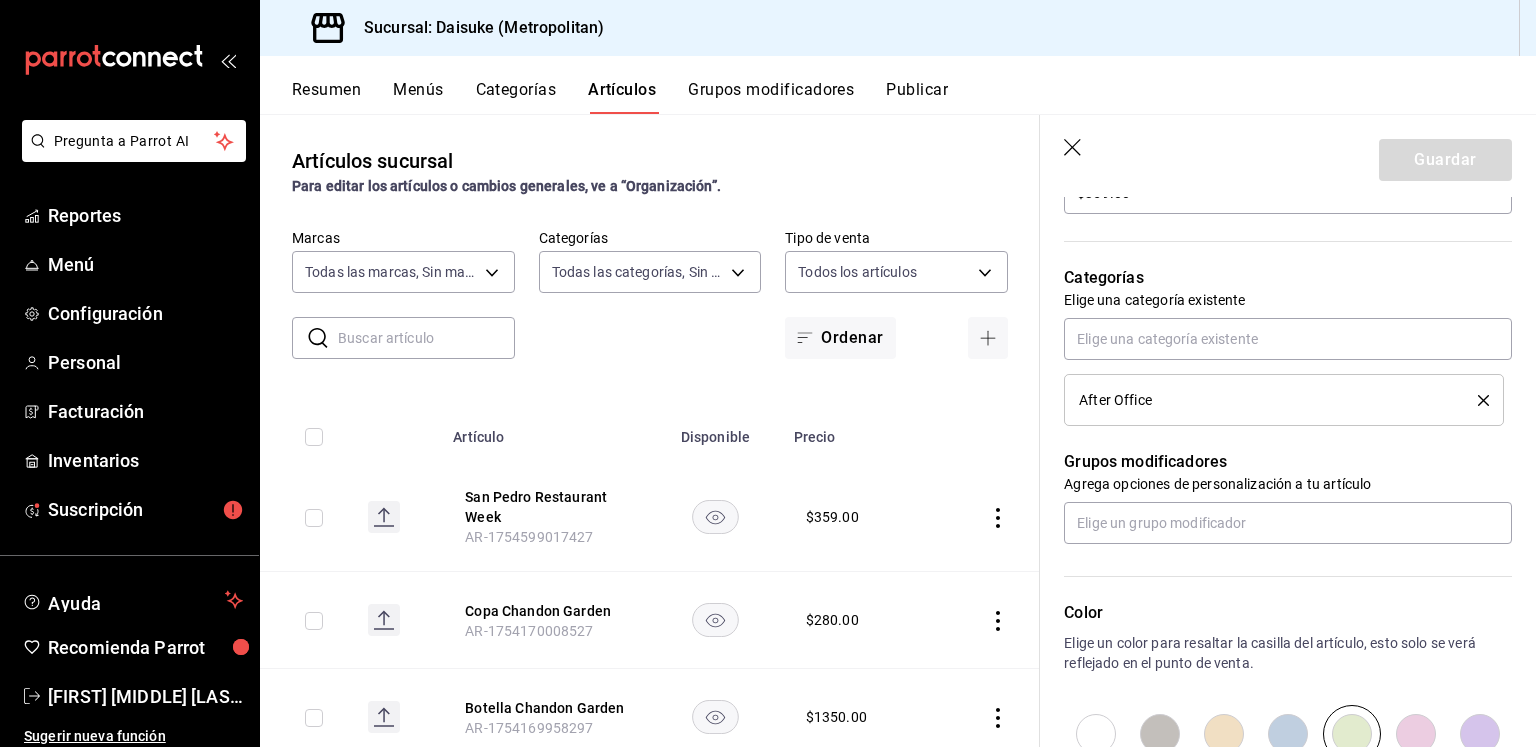 click 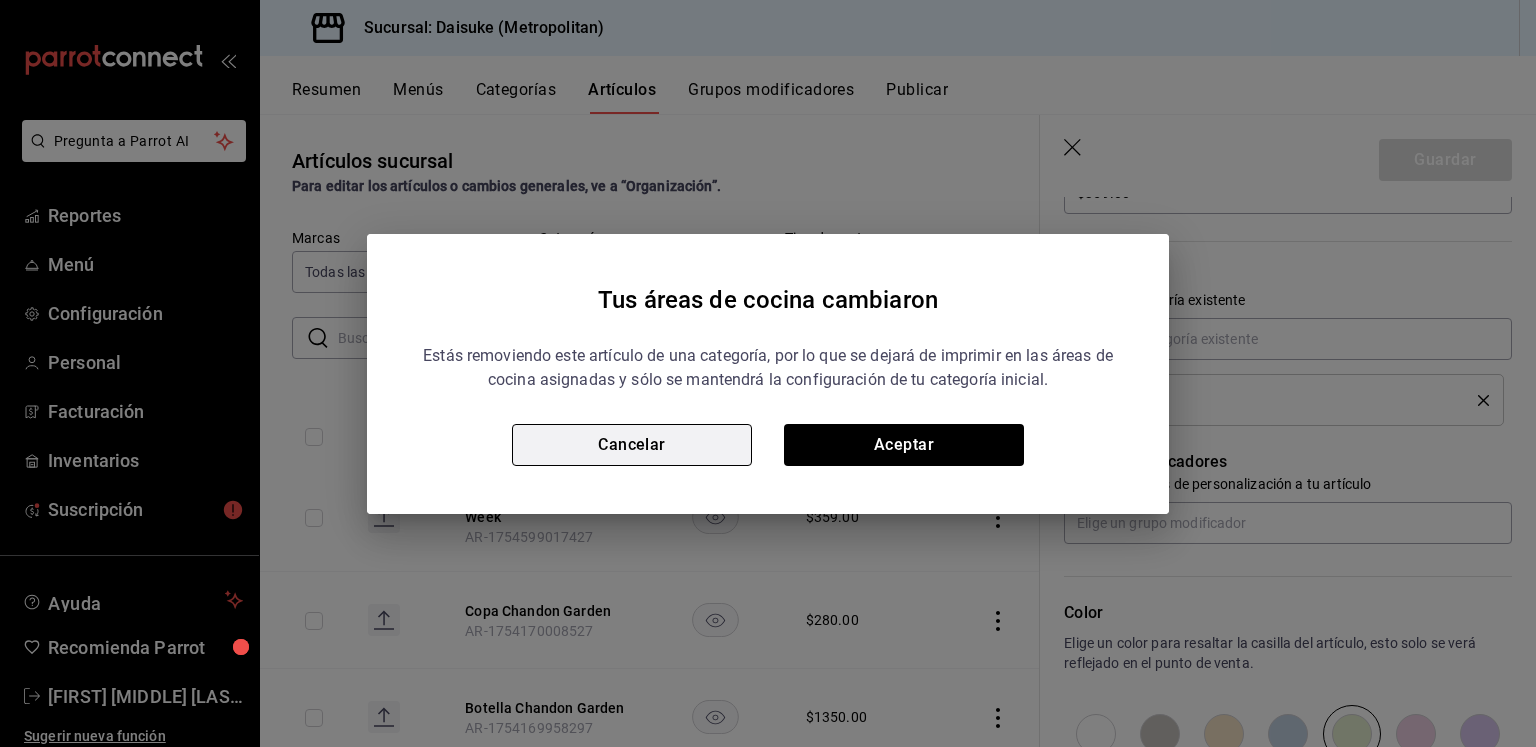 click on "Cancelar" at bounding box center (632, 445) 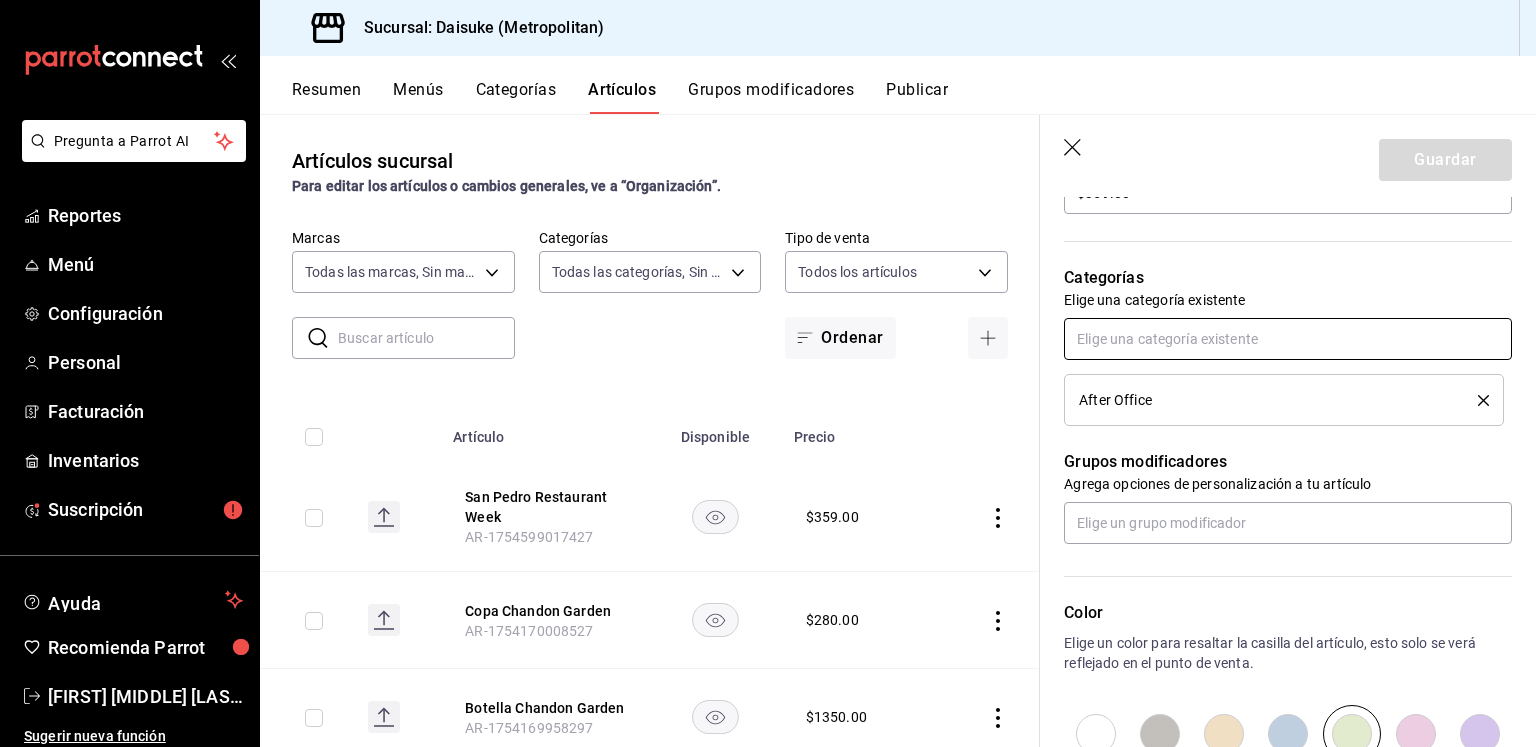click at bounding box center [1288, 339] 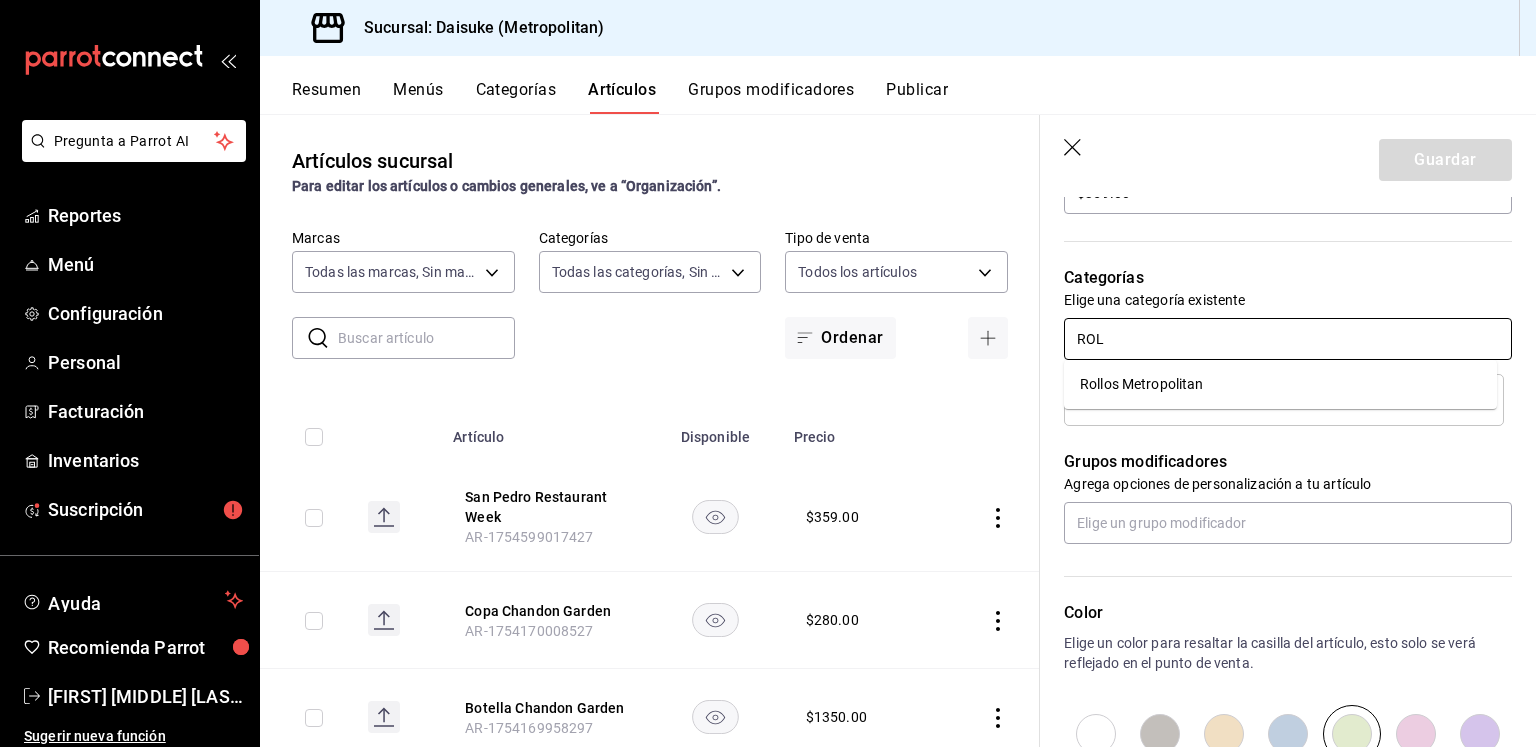 type on "ROLL" 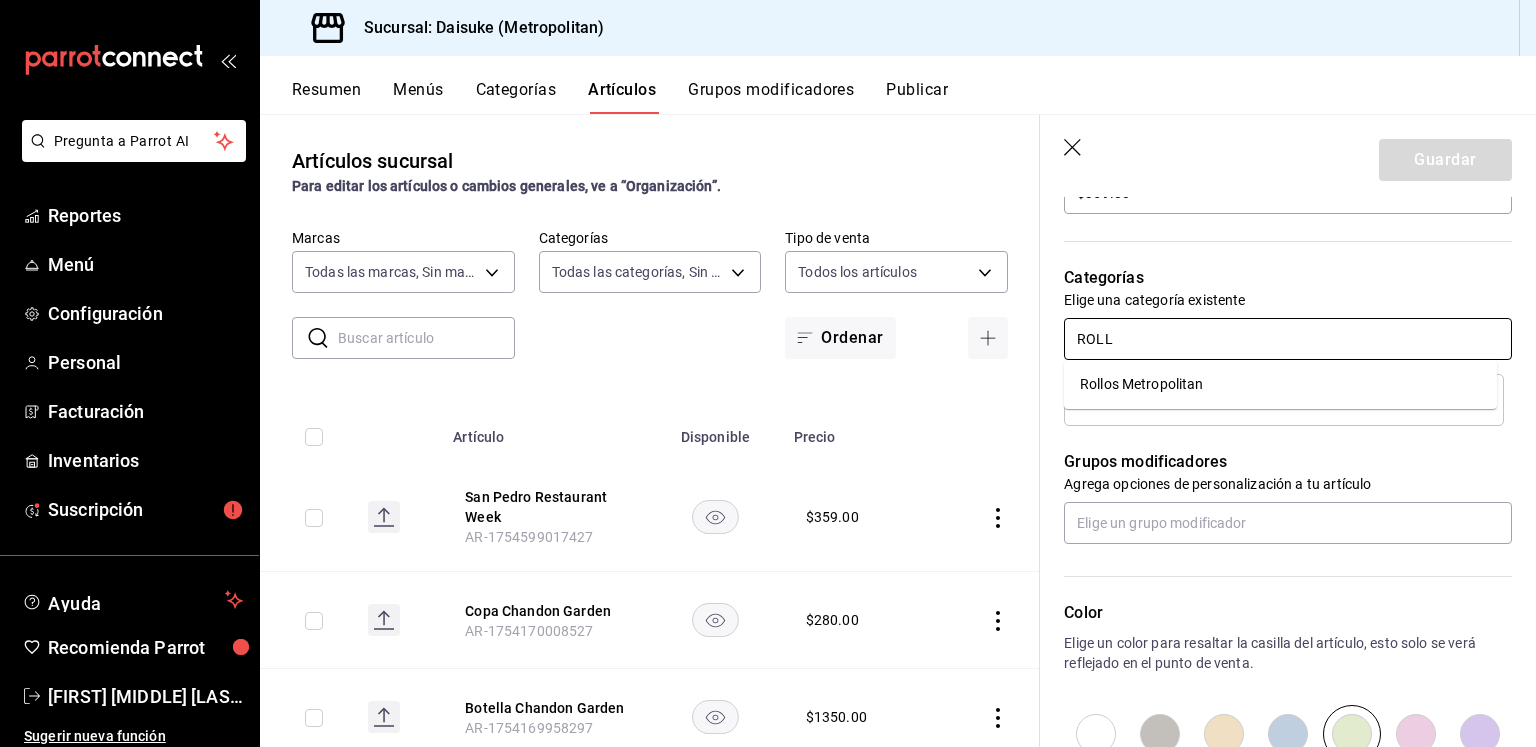 click on "Rollos Metropolitan" at bounding box center [1280, 384] 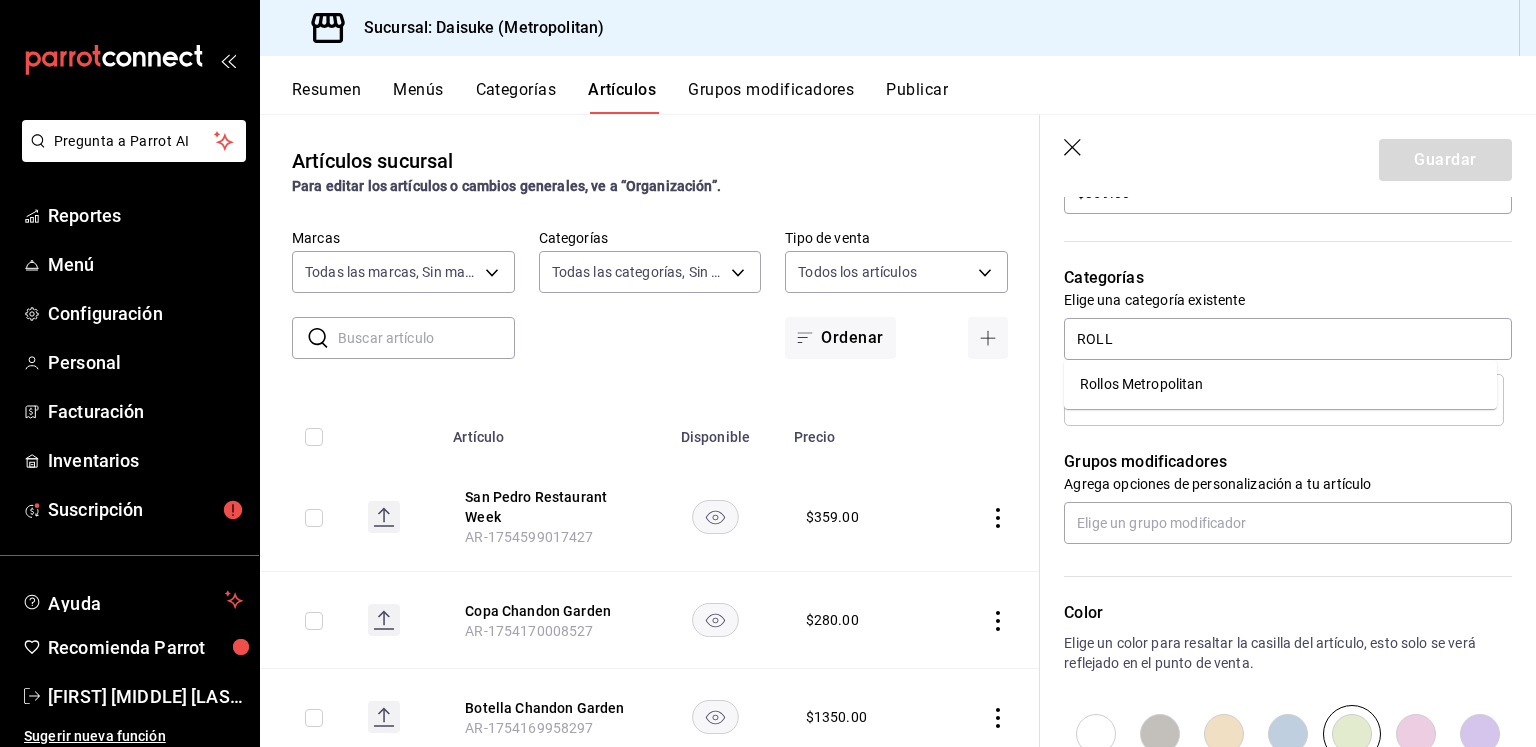 type 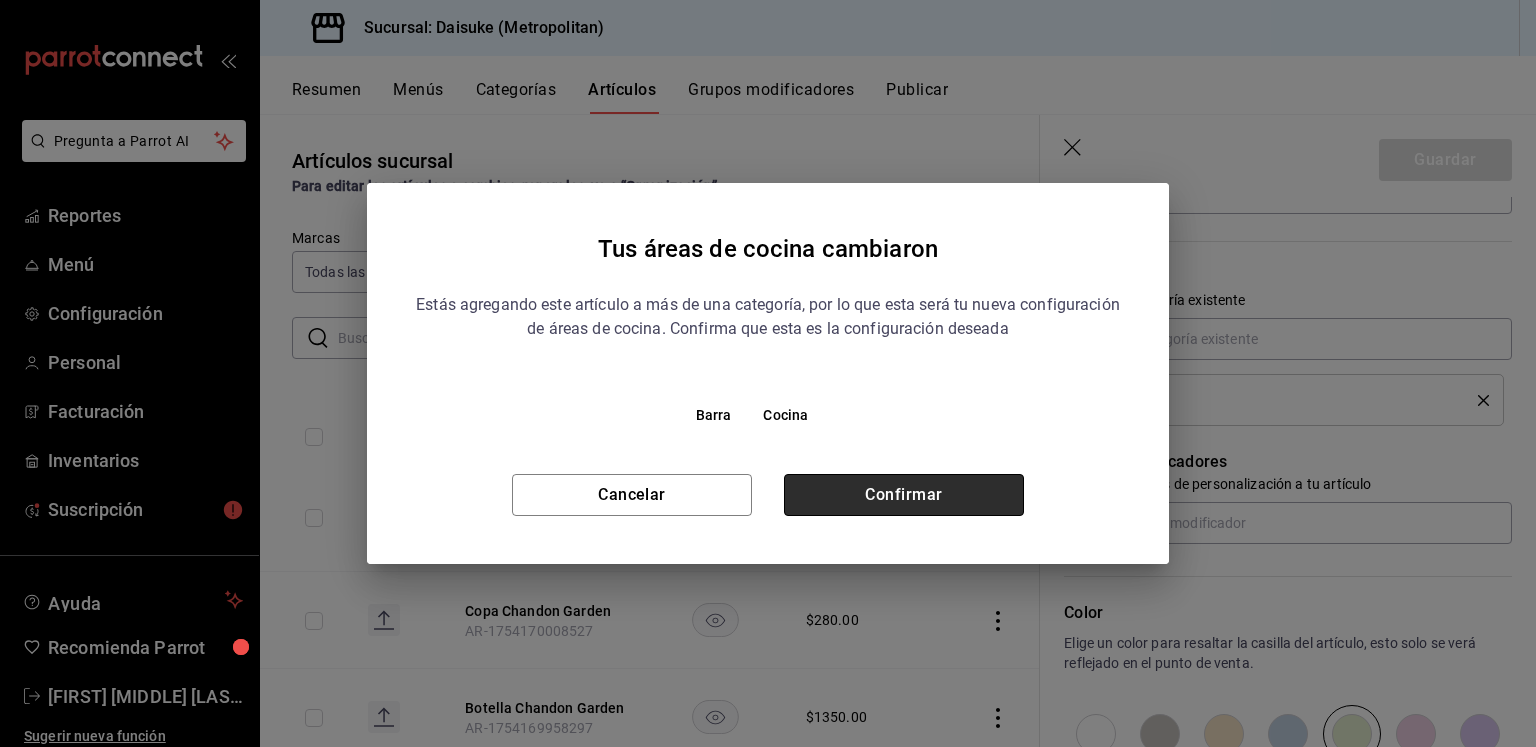 click on "Confirmar" at bounding box center (904, 495) 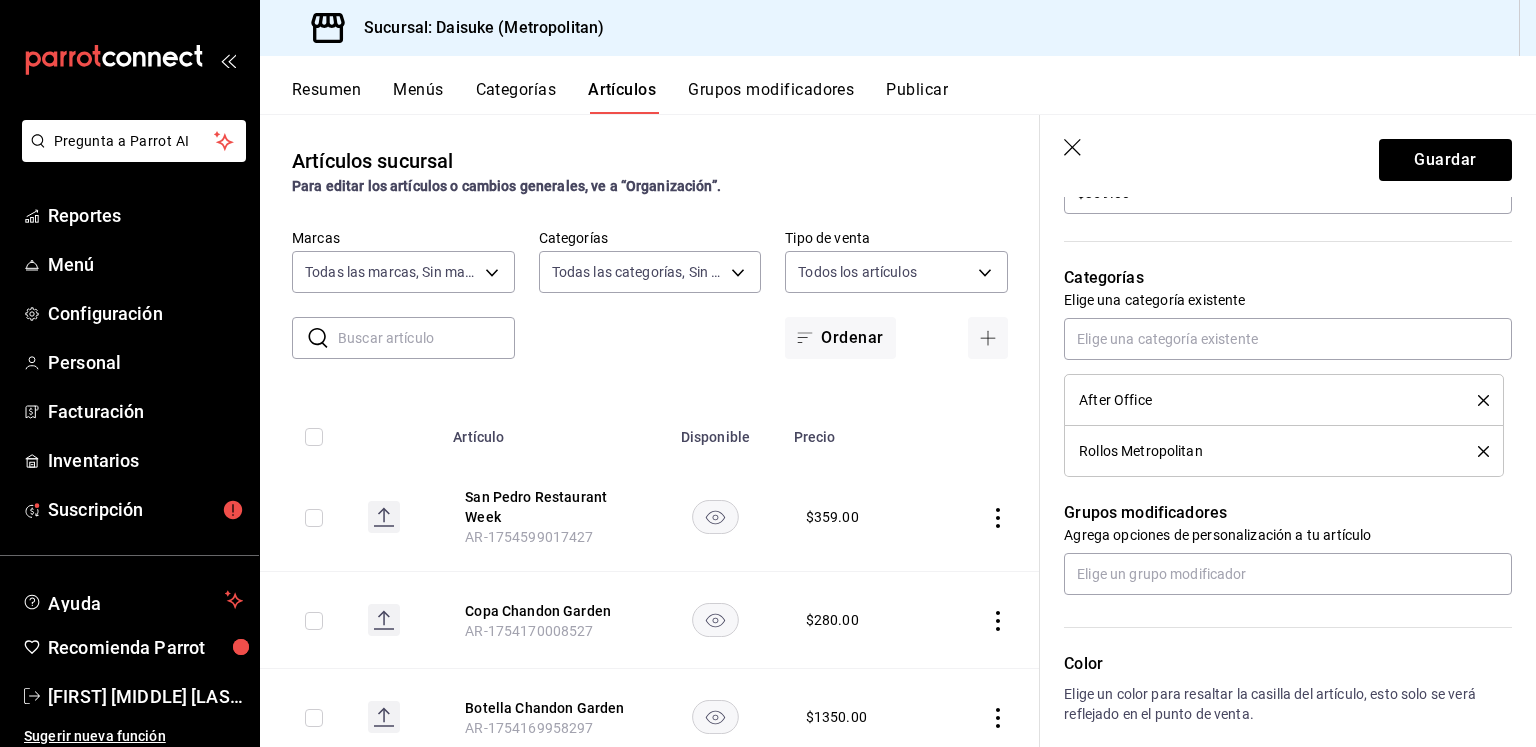 click 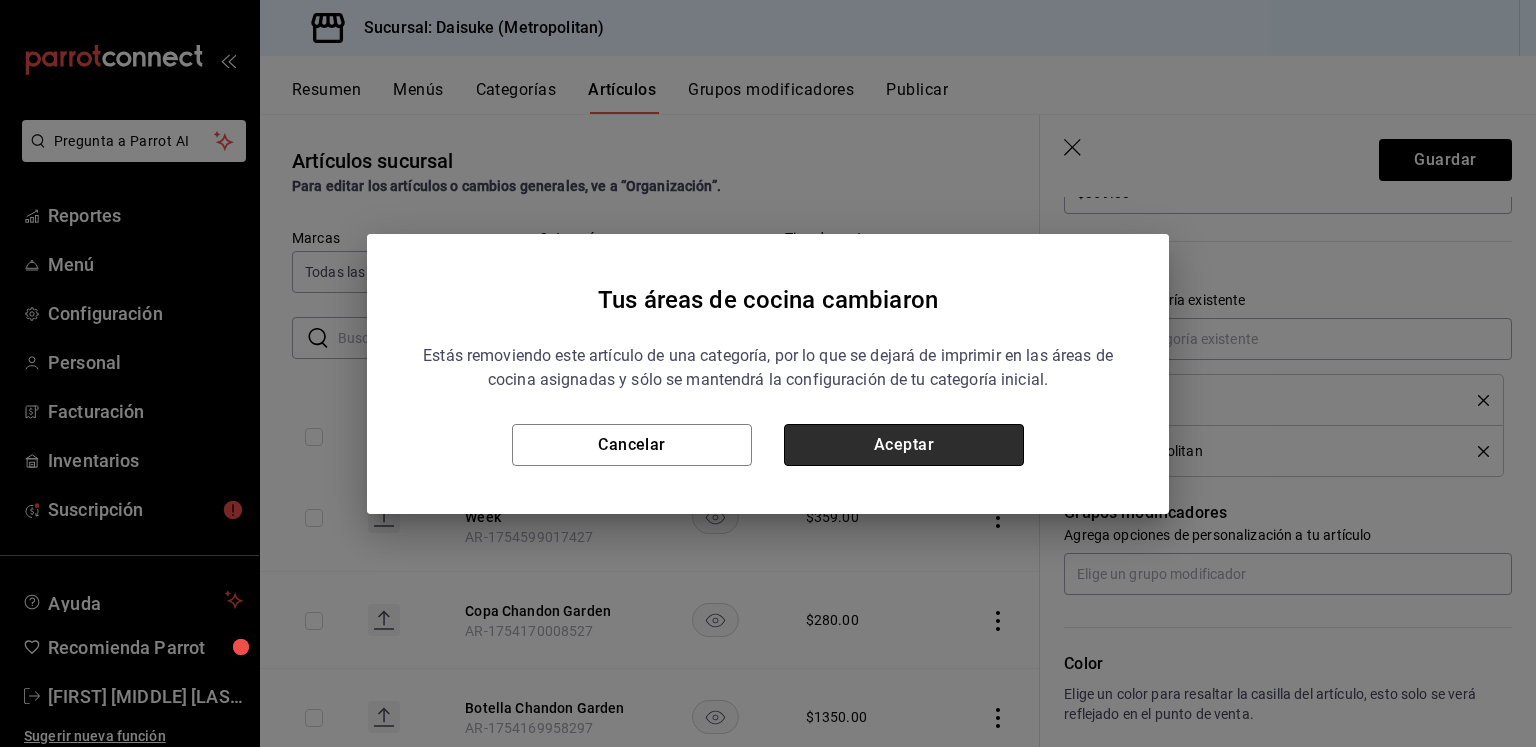 click on "Aceptar" at bounding box center (904, 445) 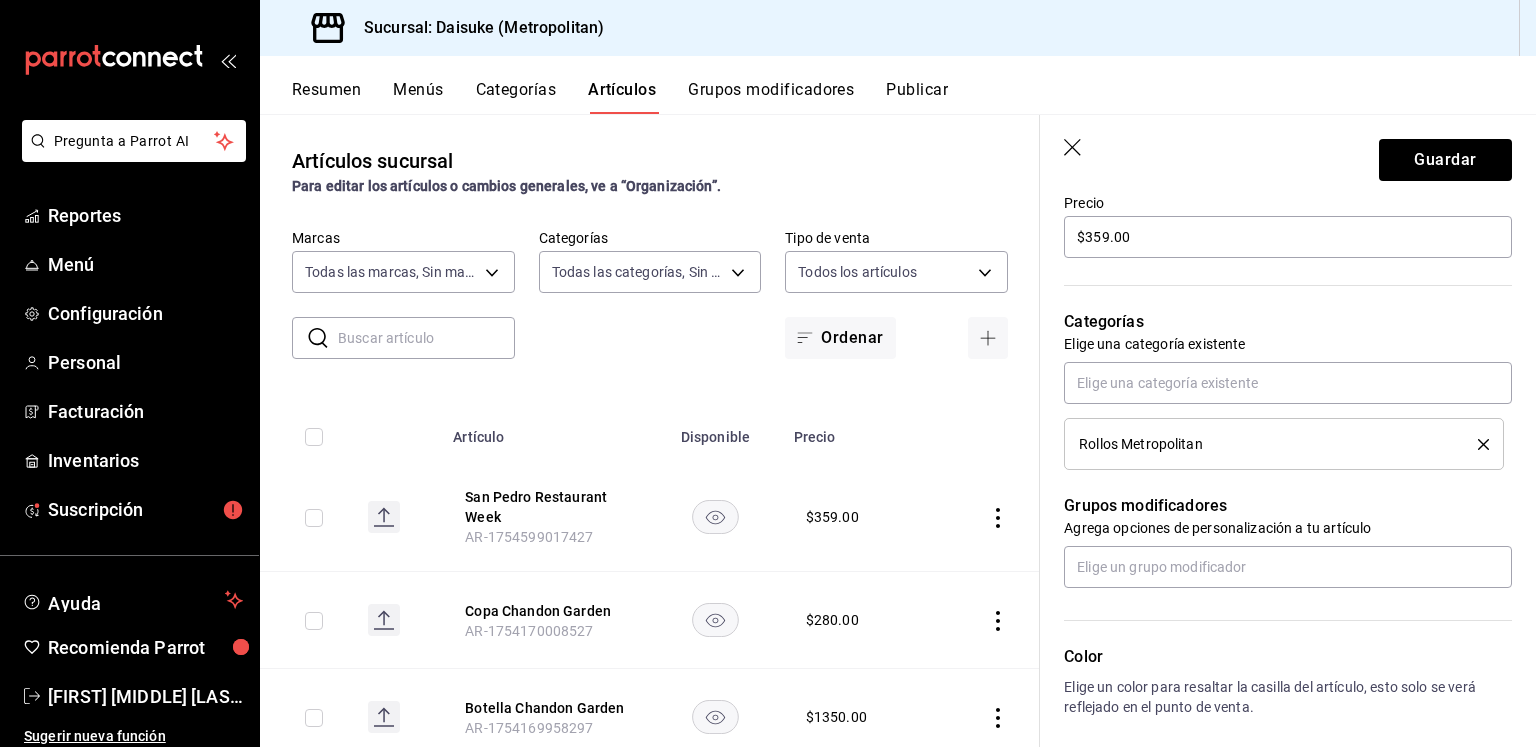 scroll, scrollTop: 605, scrollLeft: 0, axis: vertical 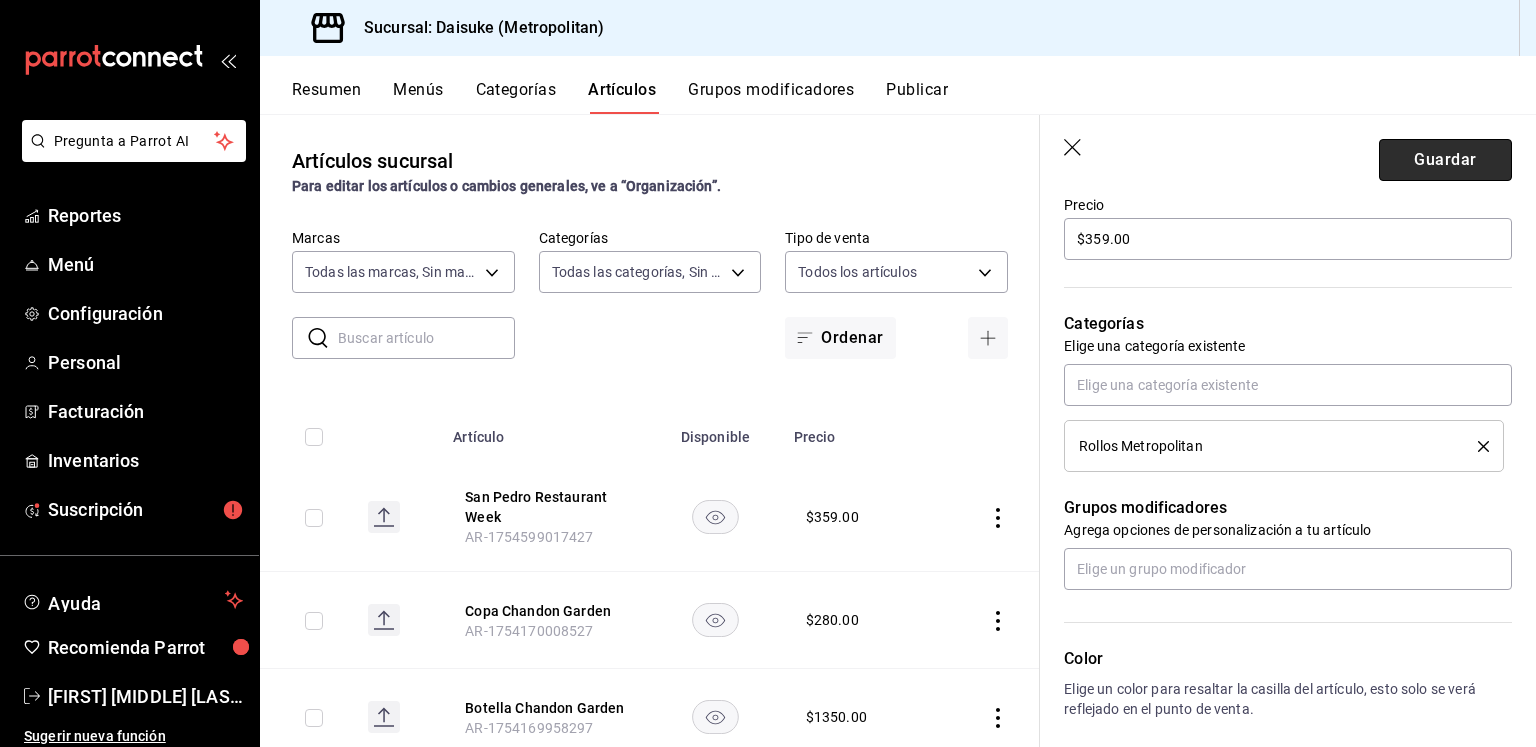 click on "Guardar" at bounding box center (1445, 160) 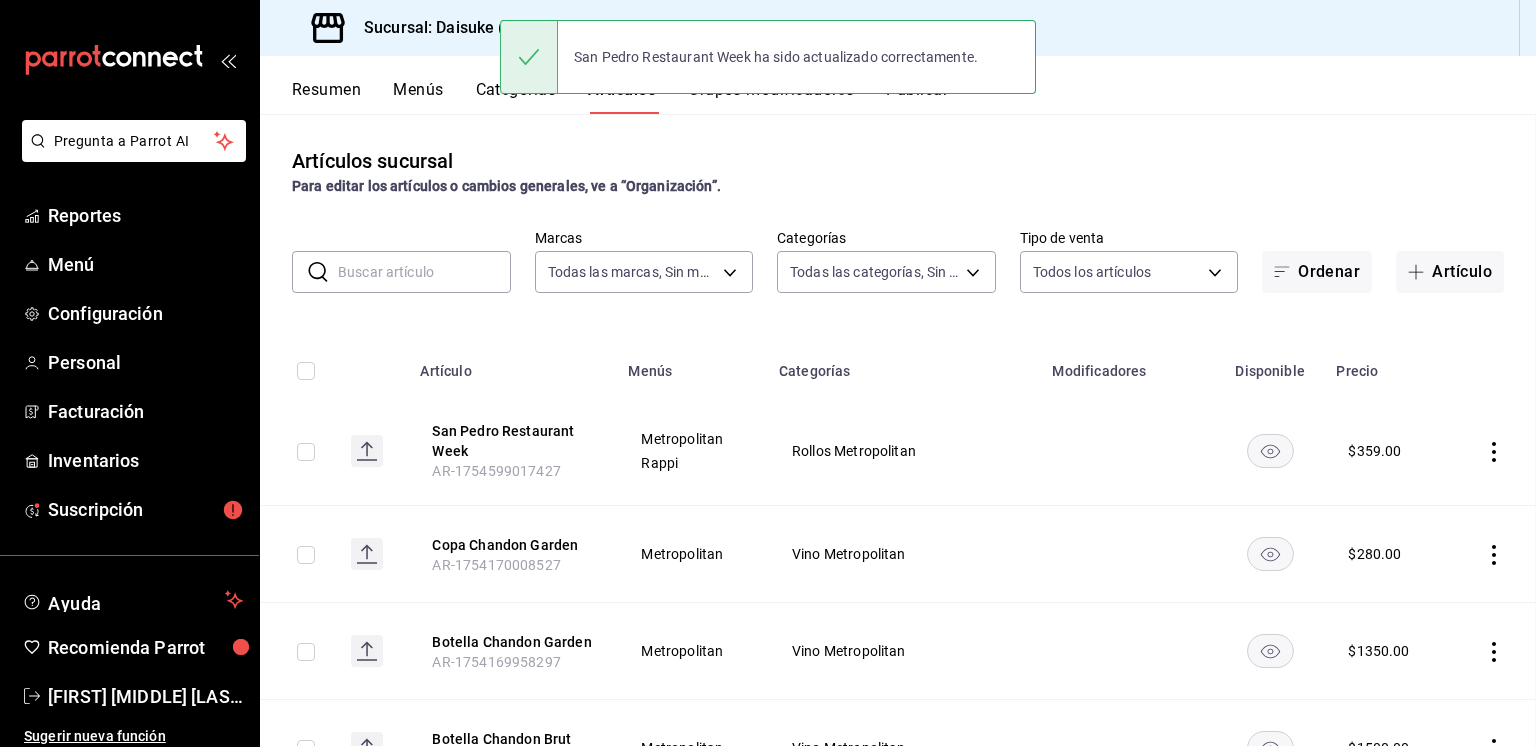 scroll, scrollTop: 0, scrollLeft: 0, axis: both 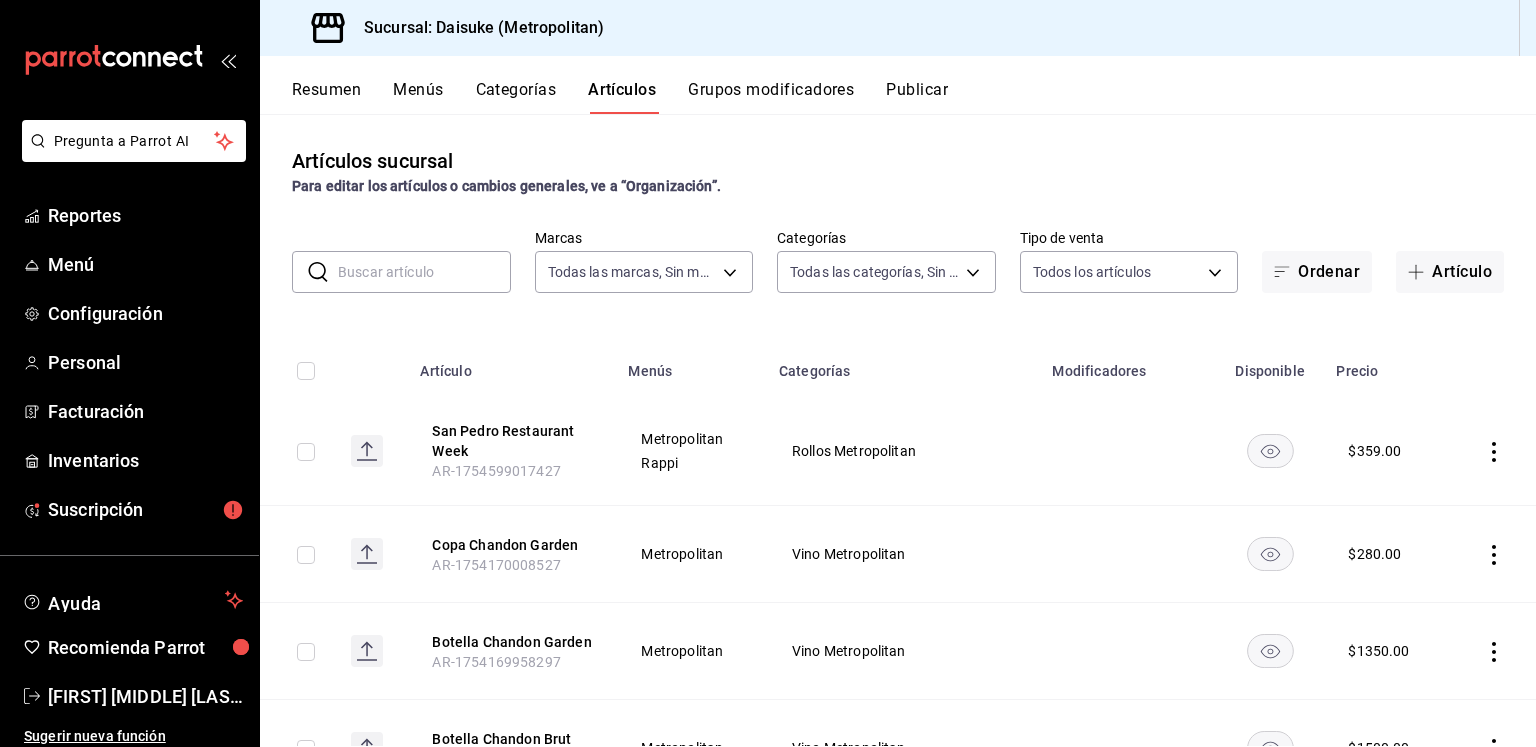 click at bounding box center [129, 60] 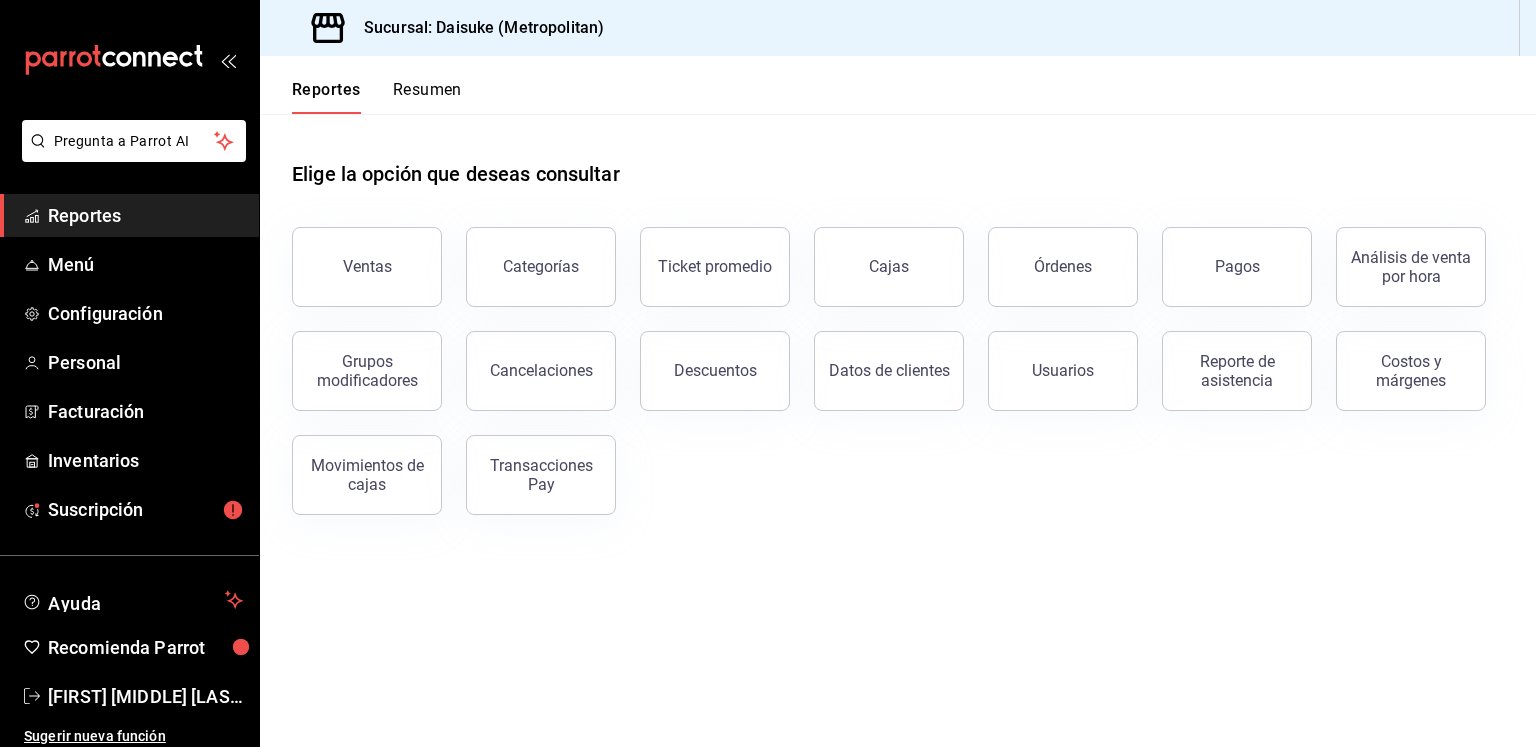click on "Categorías" at bounding box center [529, 255] 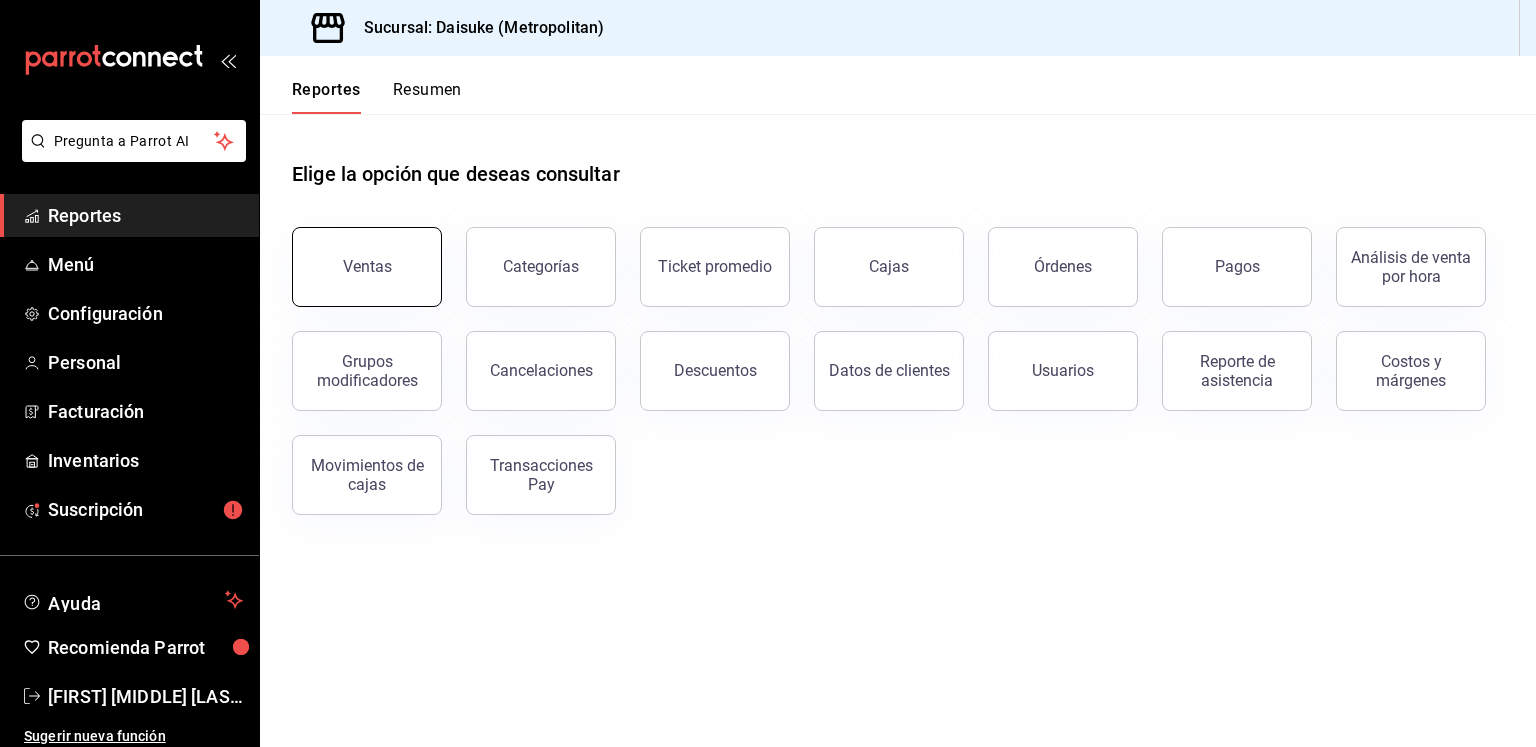 click on "Ventas" at bounding box center [367, 267] 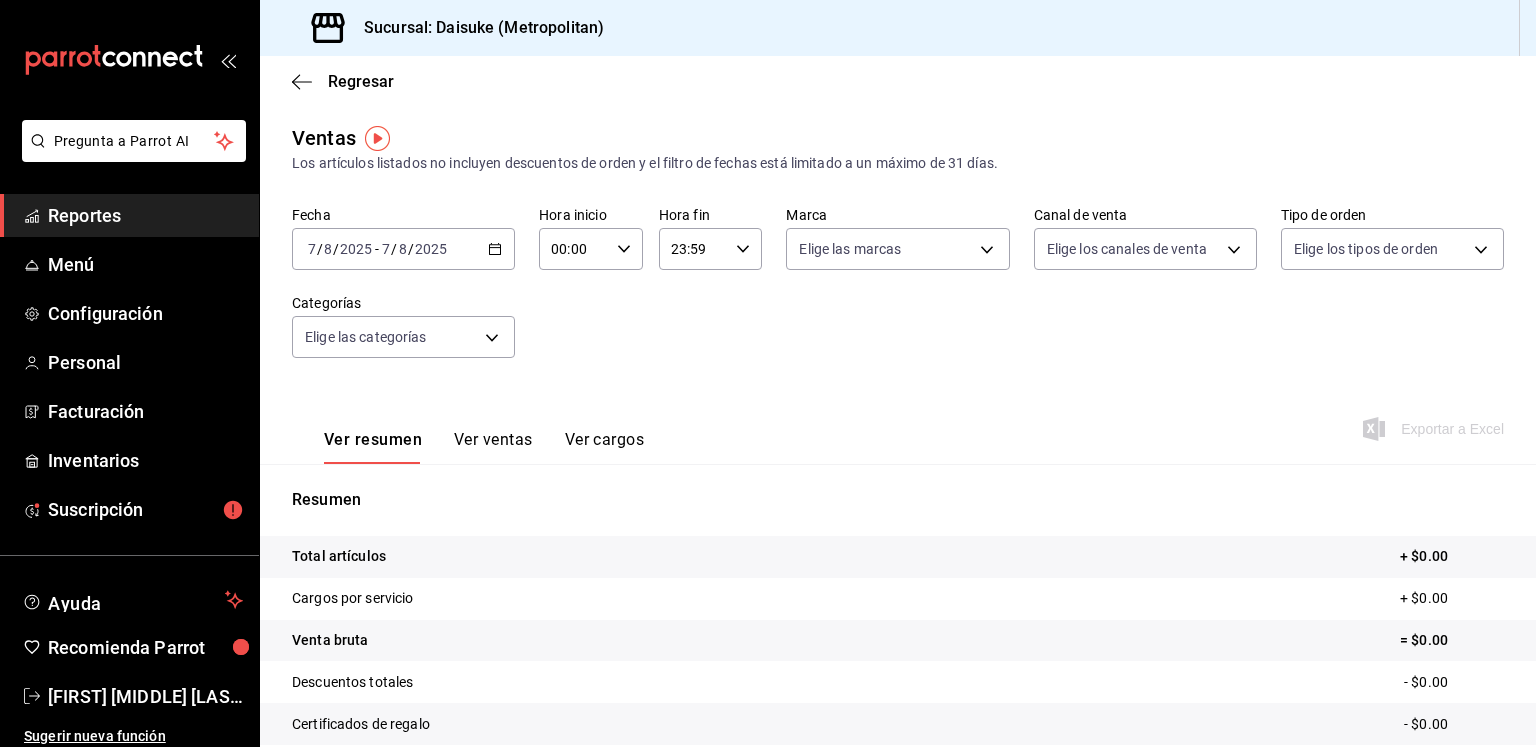 click 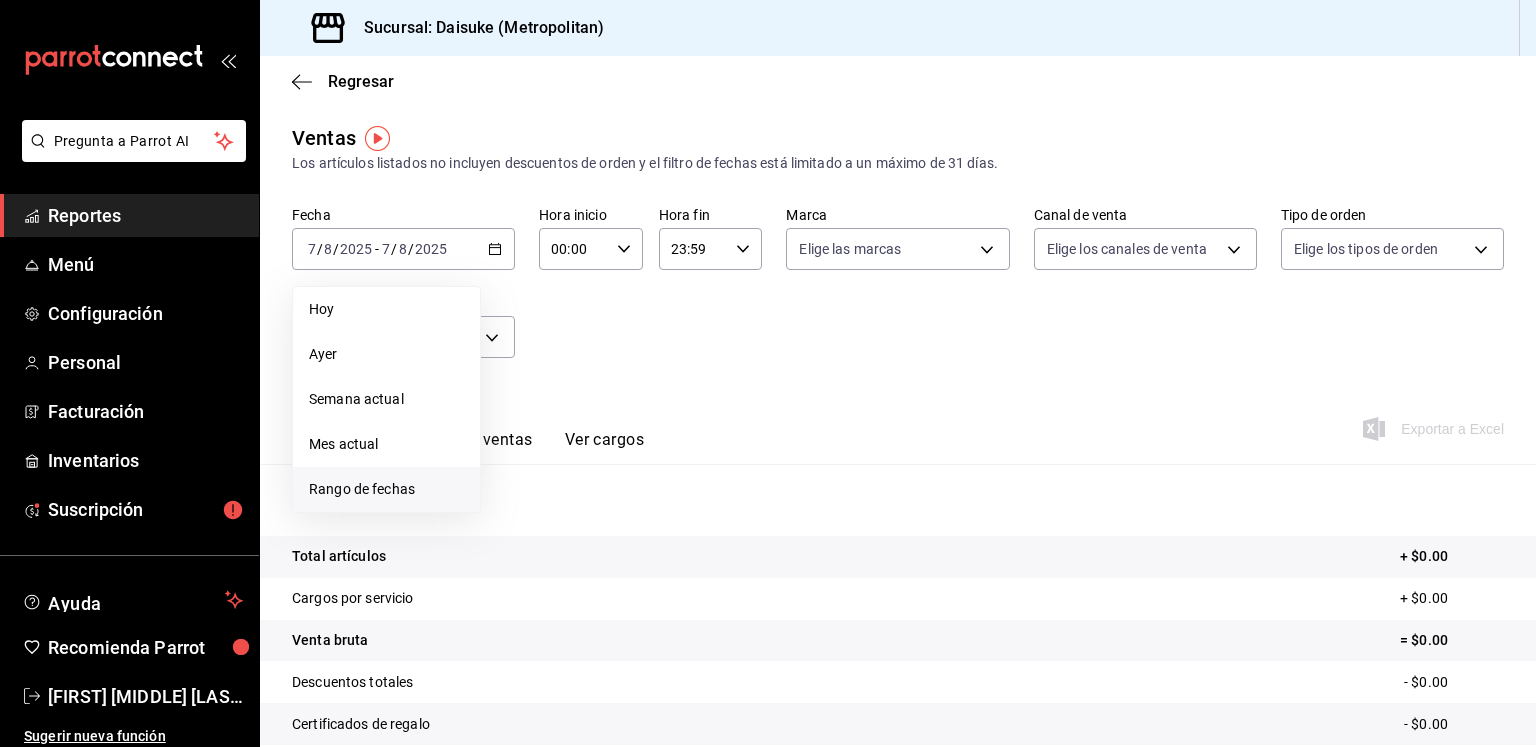 click on "Rango de fechas" at bounding box center [386, 489] 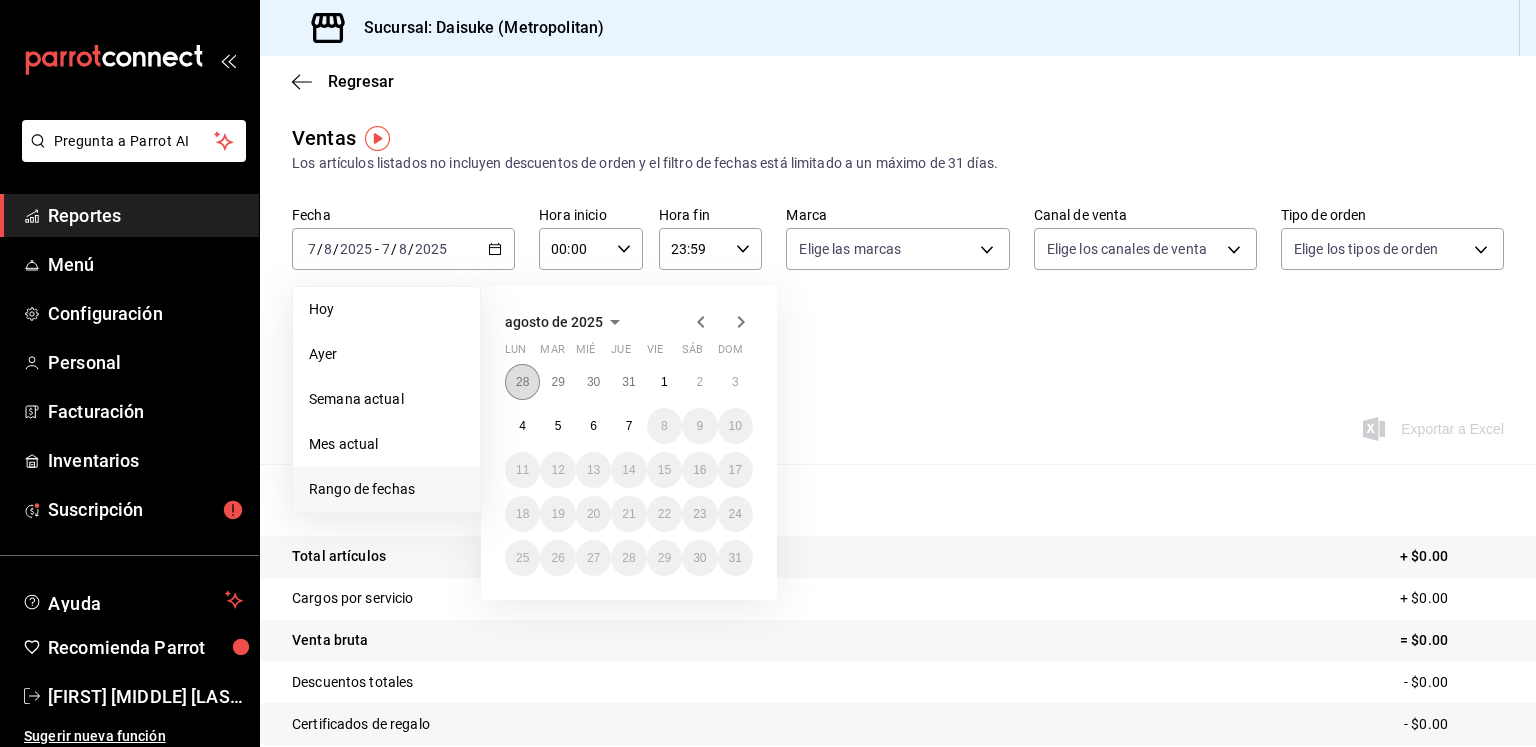 click on "28" at bounding box center (522, 382) 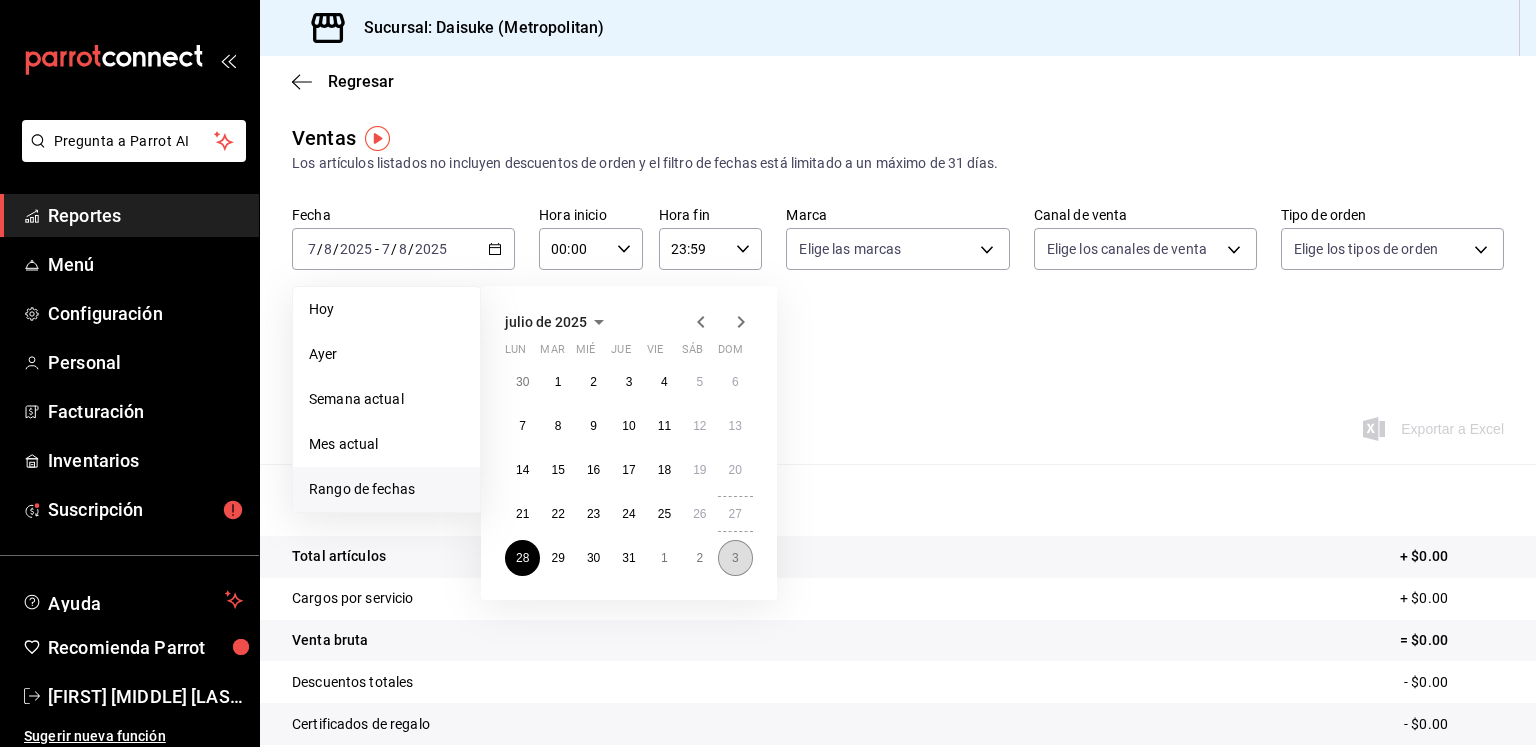 click on "3" at bounding box center (735, 558) 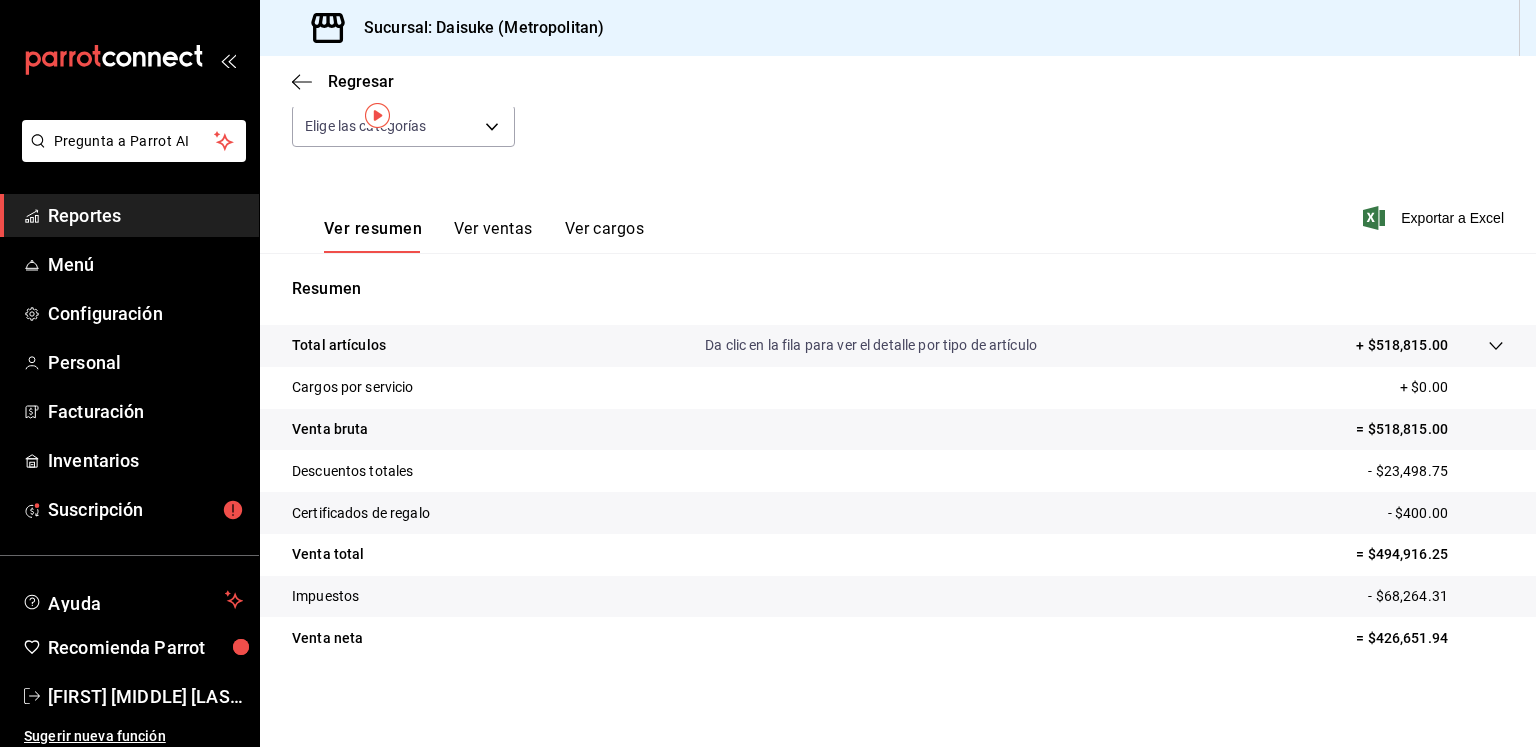 scroll, scrollTop: 0, scrollLeft: 0, axis: both 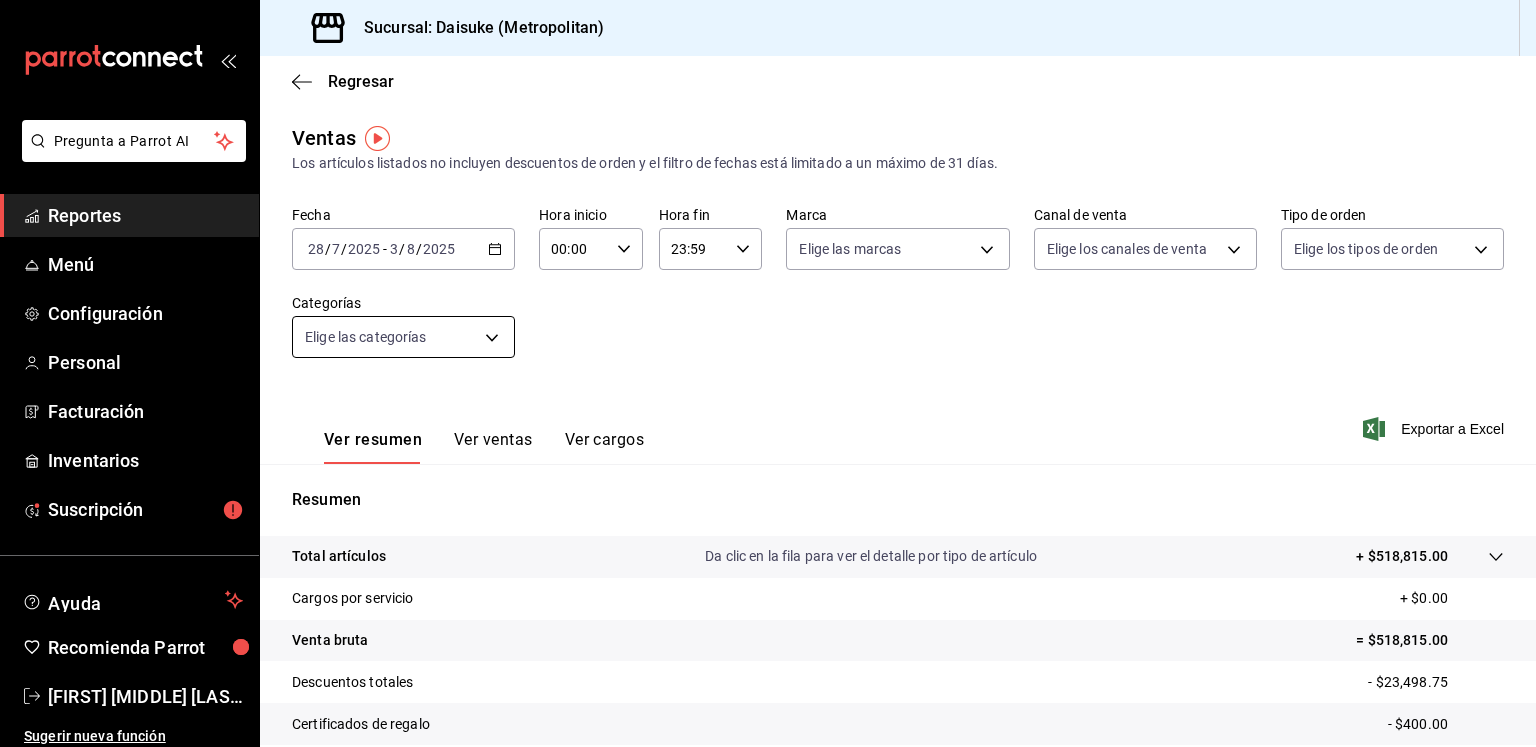 click on "Pregunta a Parrot AI Reportes   Menú   Configuración   Personal   Facturación   Inventarios   Suscripción   Ayuda Recomienda Parrot   [FIRST] [MIDDLE] [LAST]   Sugerir nueva función   Sucursal: Daisuke (Metropolitan) Regresar Ventas Los artículos listados no incluyen descuentos de orden y el filtro de fechas está limitado a un máximo de 31 días. Fecha [DATE] [DATE] / [DATE] / [DATE] - [DATE] [DATE] / [DATE] / [DATE] Hora inicio 00:00 Hora inicio Hora fin 23:59 Hora fin Marca Elige las marcas Canal de venta Elige los canales de venta Tipo de orden Elige los tipos de orden Categorías Elige las categorías Ver resumen Ver ventas Ver cargos Exportar a Excel Resumen Total artículos Da clic en la fila para ver el detalle por tipo de artículo + $518,815.00 Cargos por servicio + $0.00 Venta bruta = $518,815.00 Descuentos totales - $23,498.75 Certificados de regalo - $400.00 Venta total = $494,916.25 Impuestos - $68,264.31 Venta neta = $426,651.94 GANA 1 MES GRATIS EN TU SUSCRIPCIÓN AQUÍ Ver video tutorial" at bounding box center [768, 373] 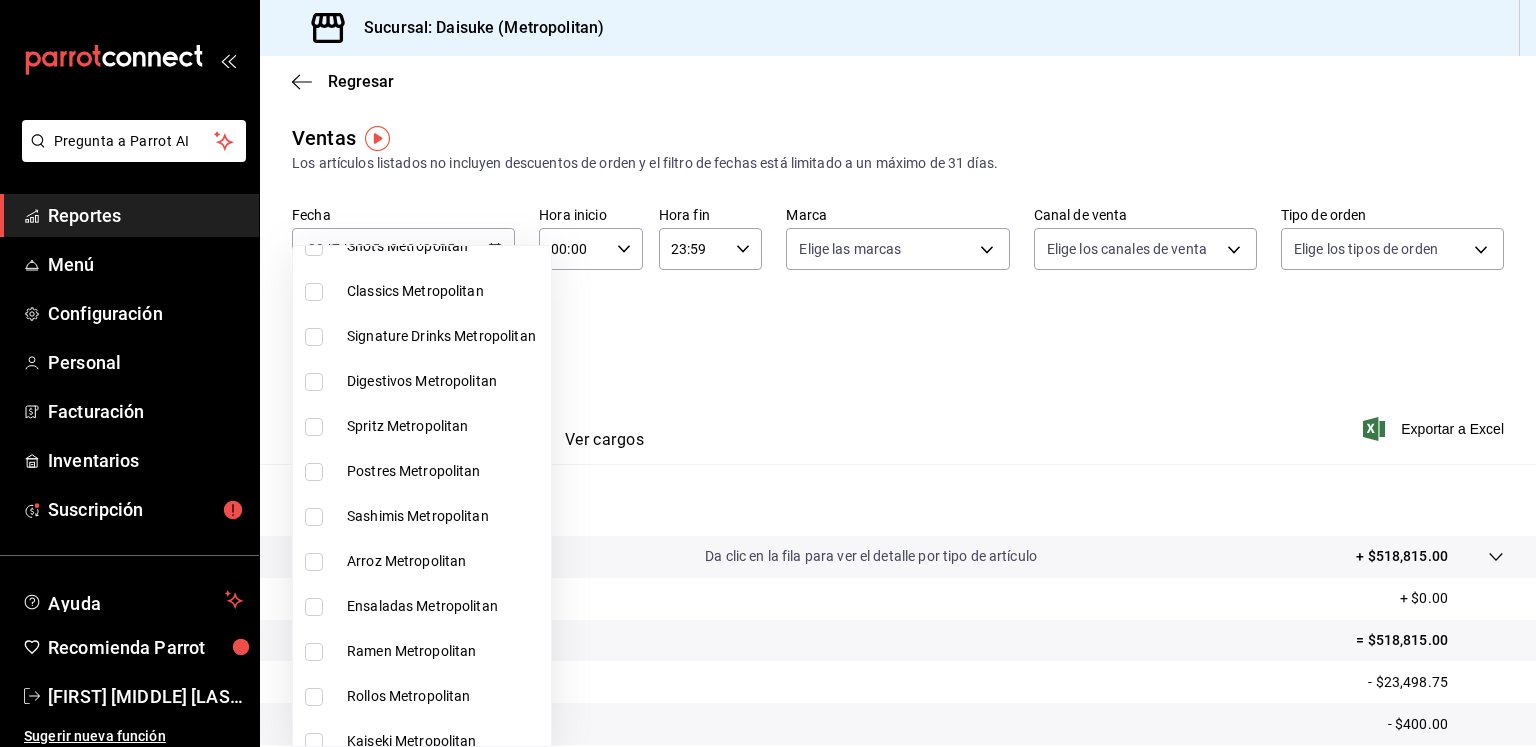 scroll, scrollTop: 414, scrollLeft: 0, axis: vertical 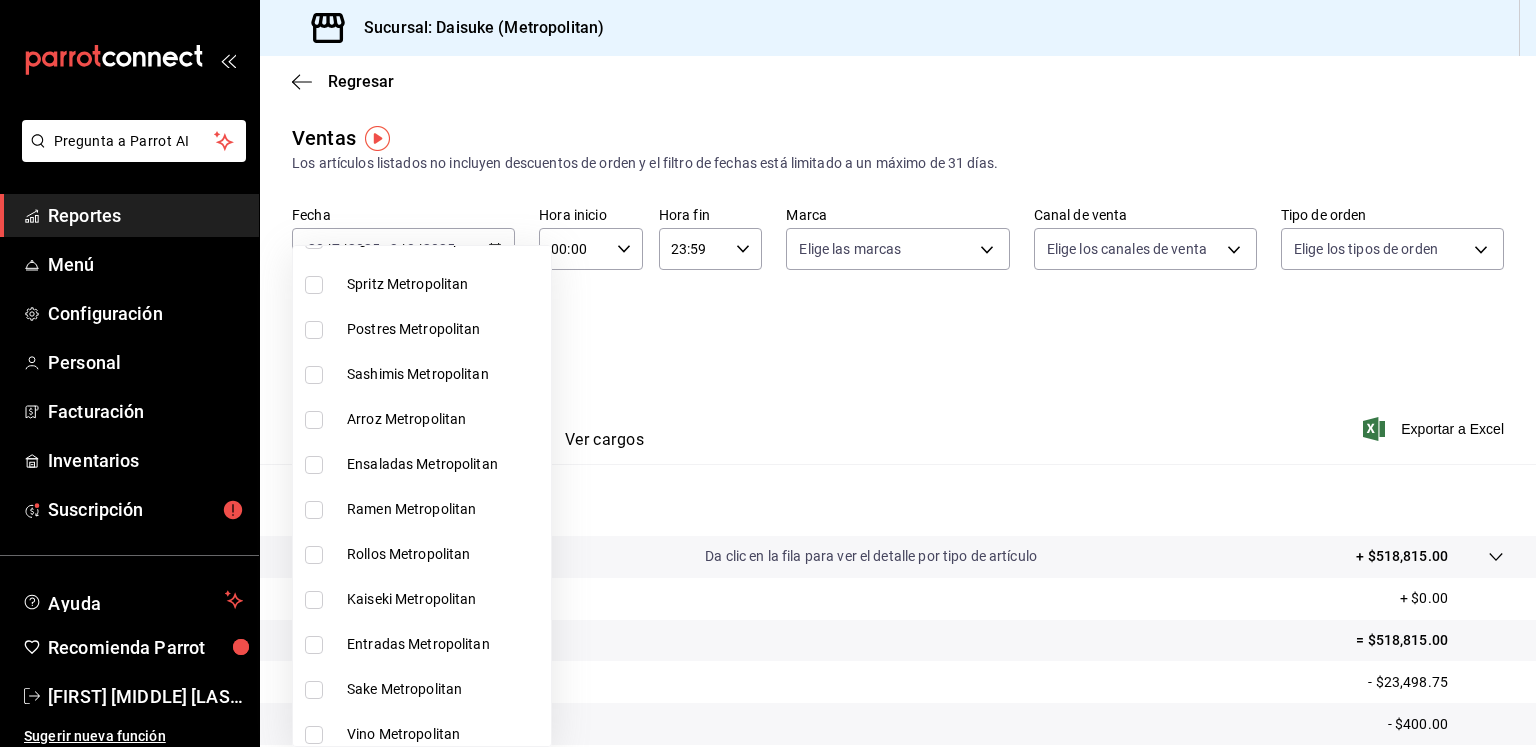 click on "Spritz Metropolitan" at bounding box center (445, 284) 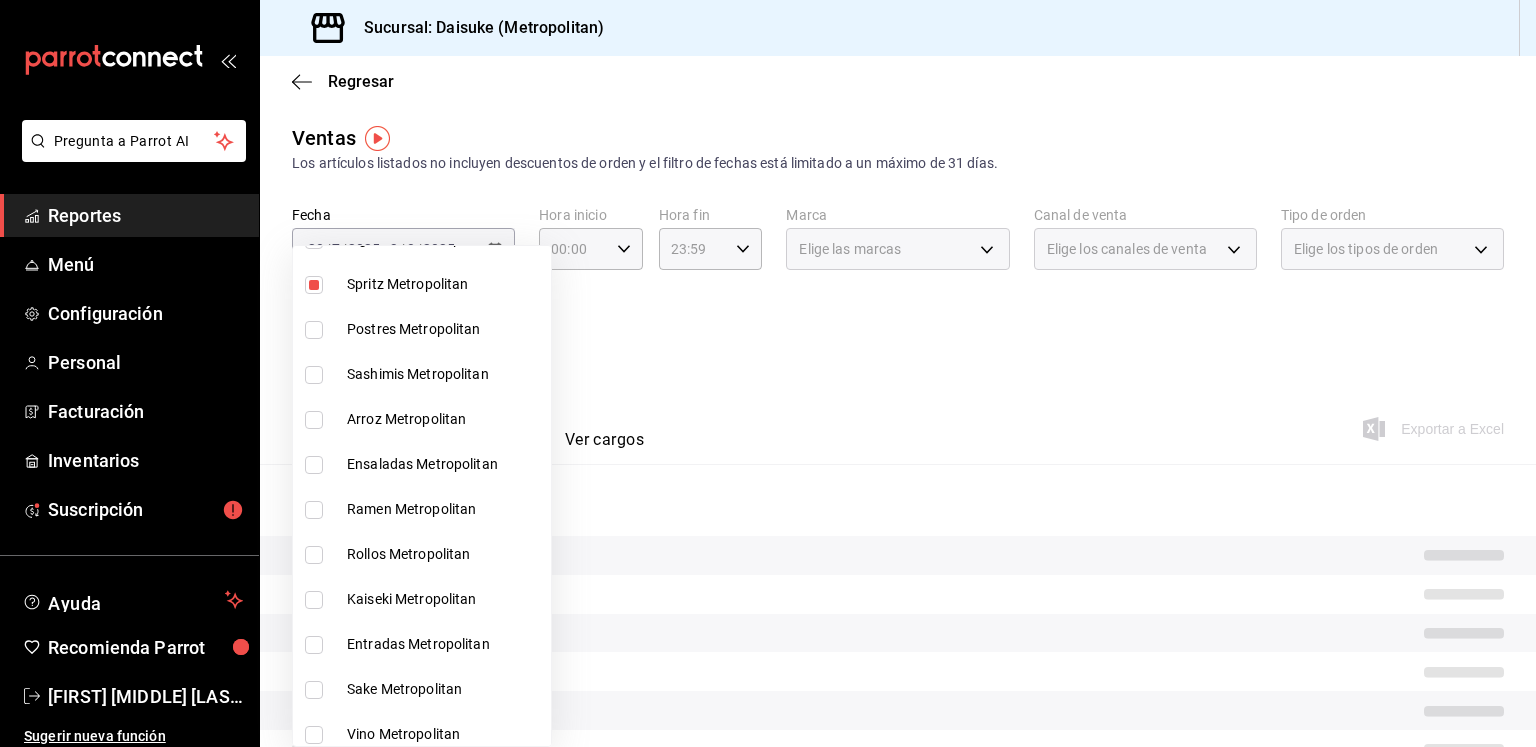 click at bounding box center [768, 373] 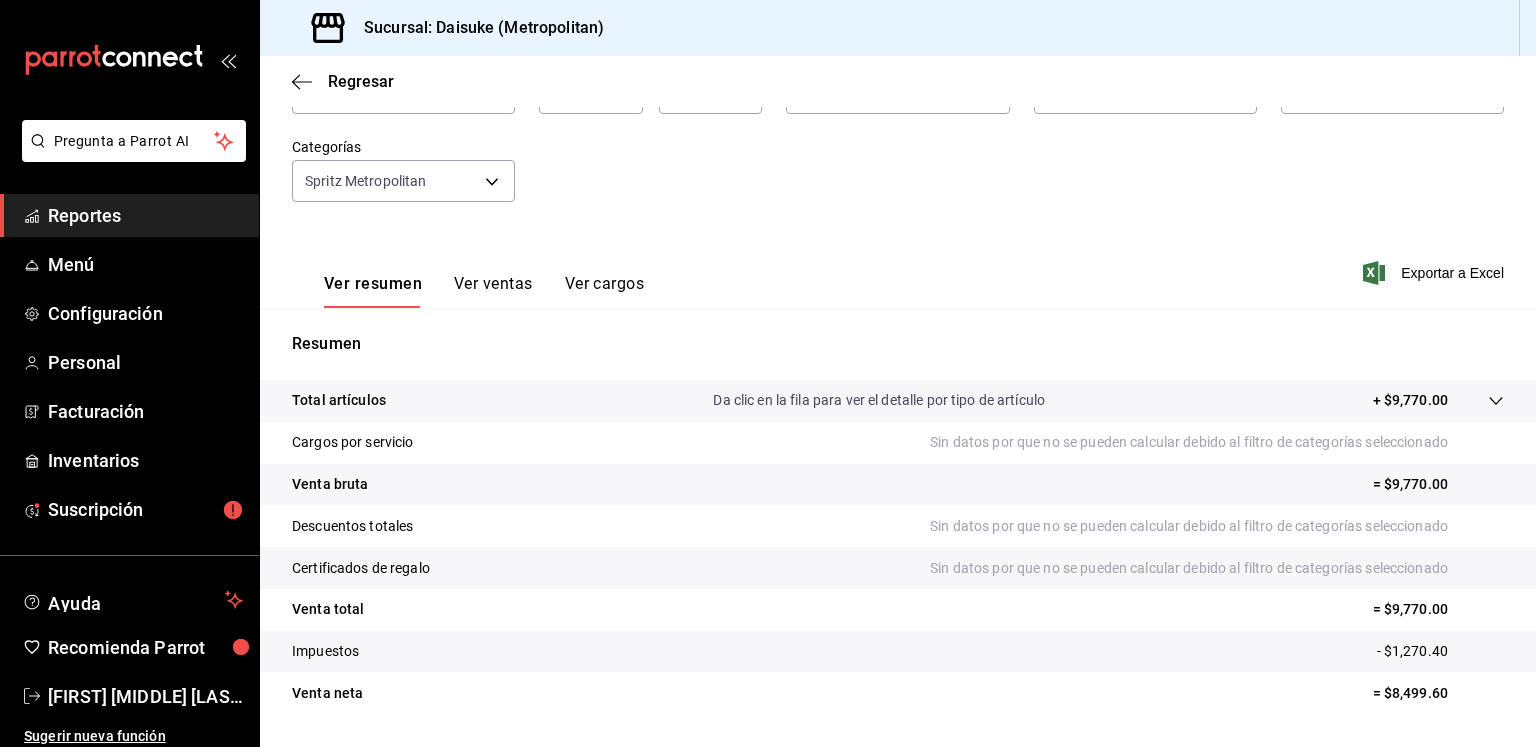 scroll, scrollTop: 176, scrollLeft: 0, axis: vertical 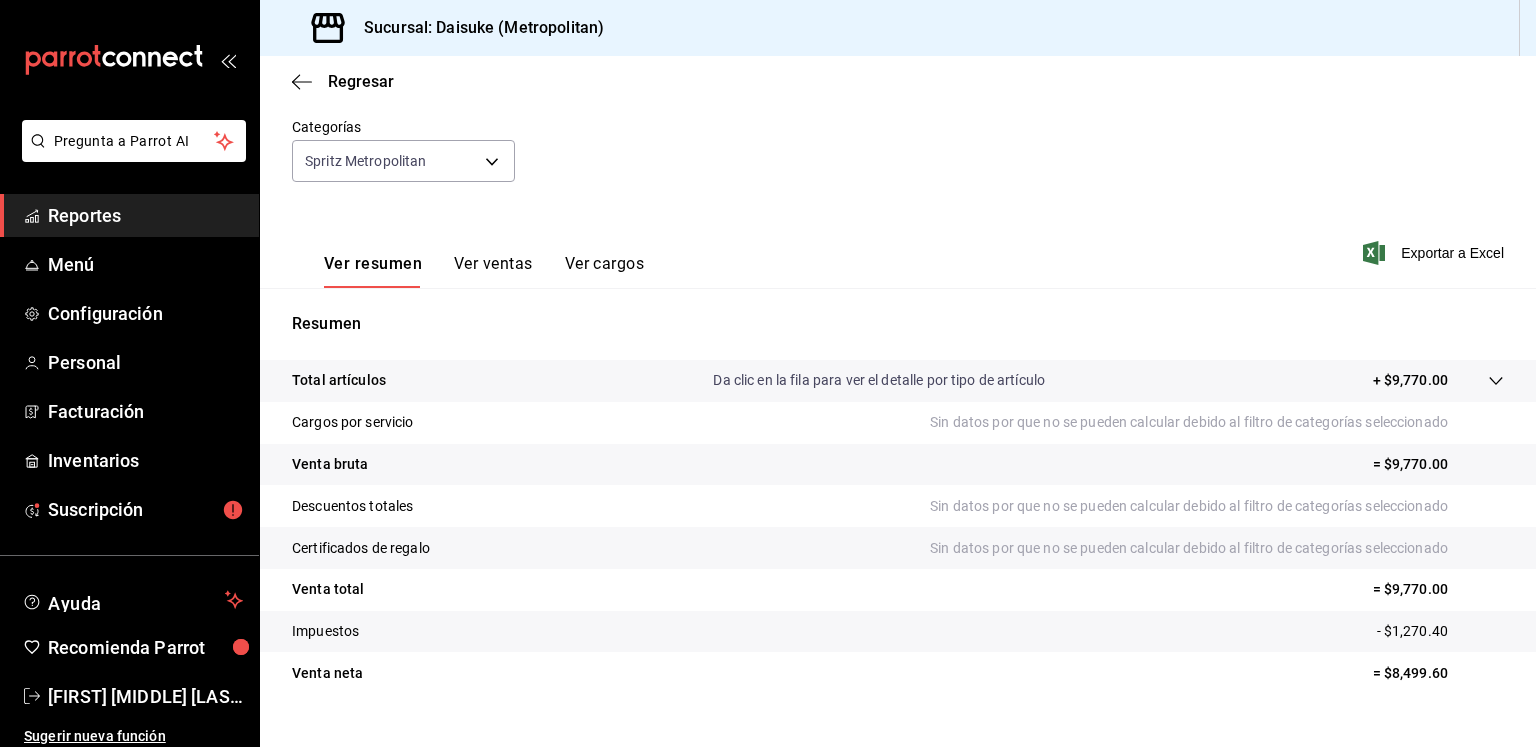 click on "Ver ventas" at bounding box center (493, 271) 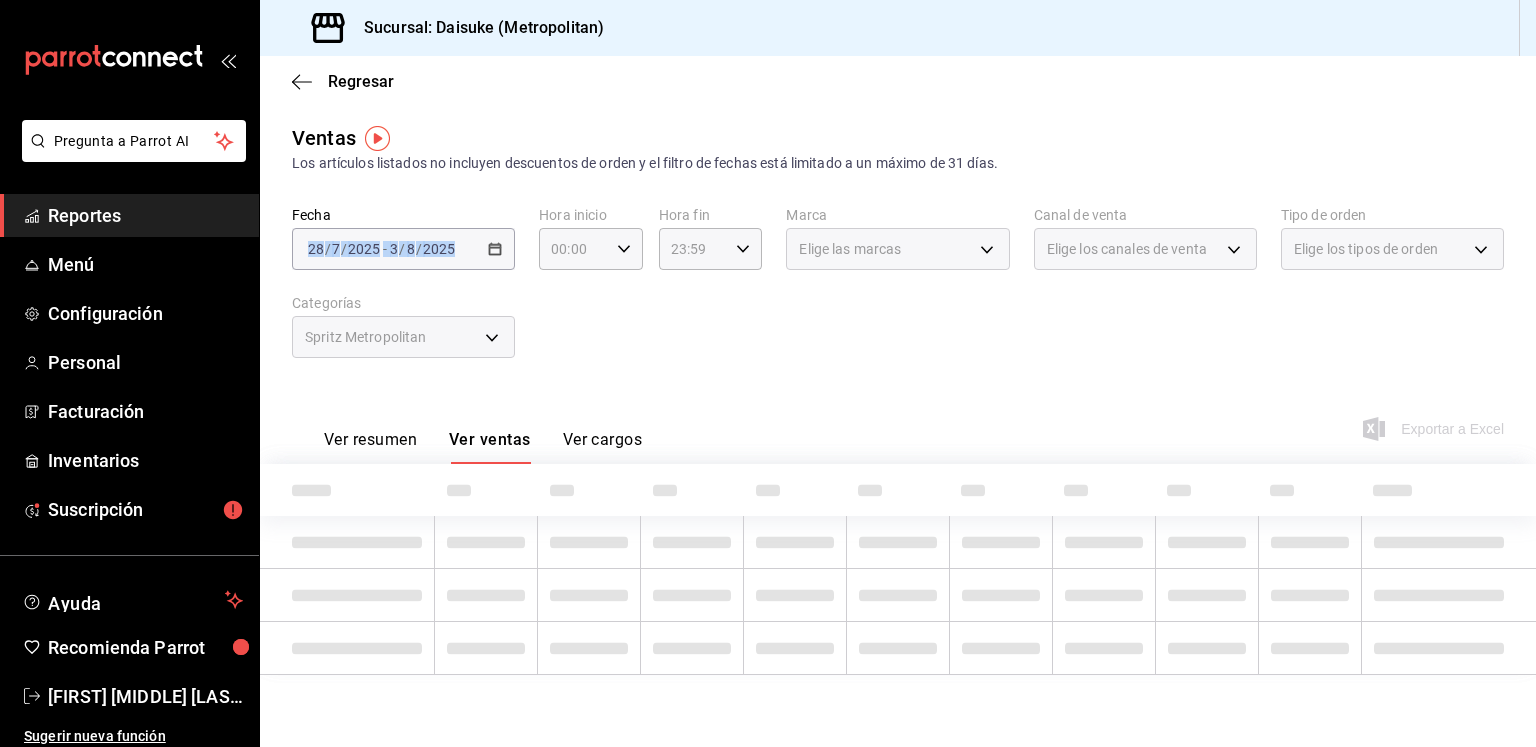scroll, scrollTop: 0, scrollLeft: 0, axis: both 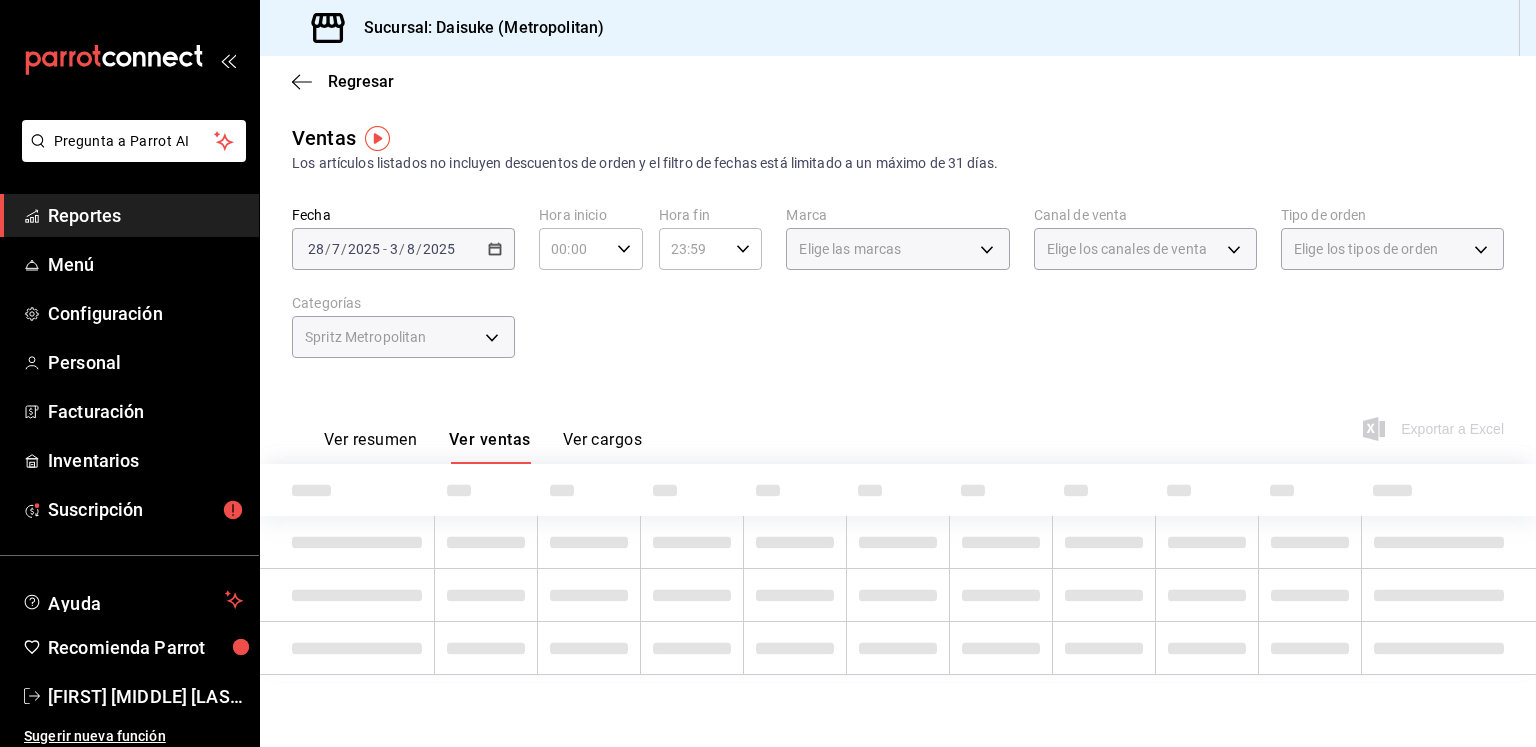 click on "Ver resumen Ver ventas Ver cargos Exportar a Excel" at bounding box center (898, 423) 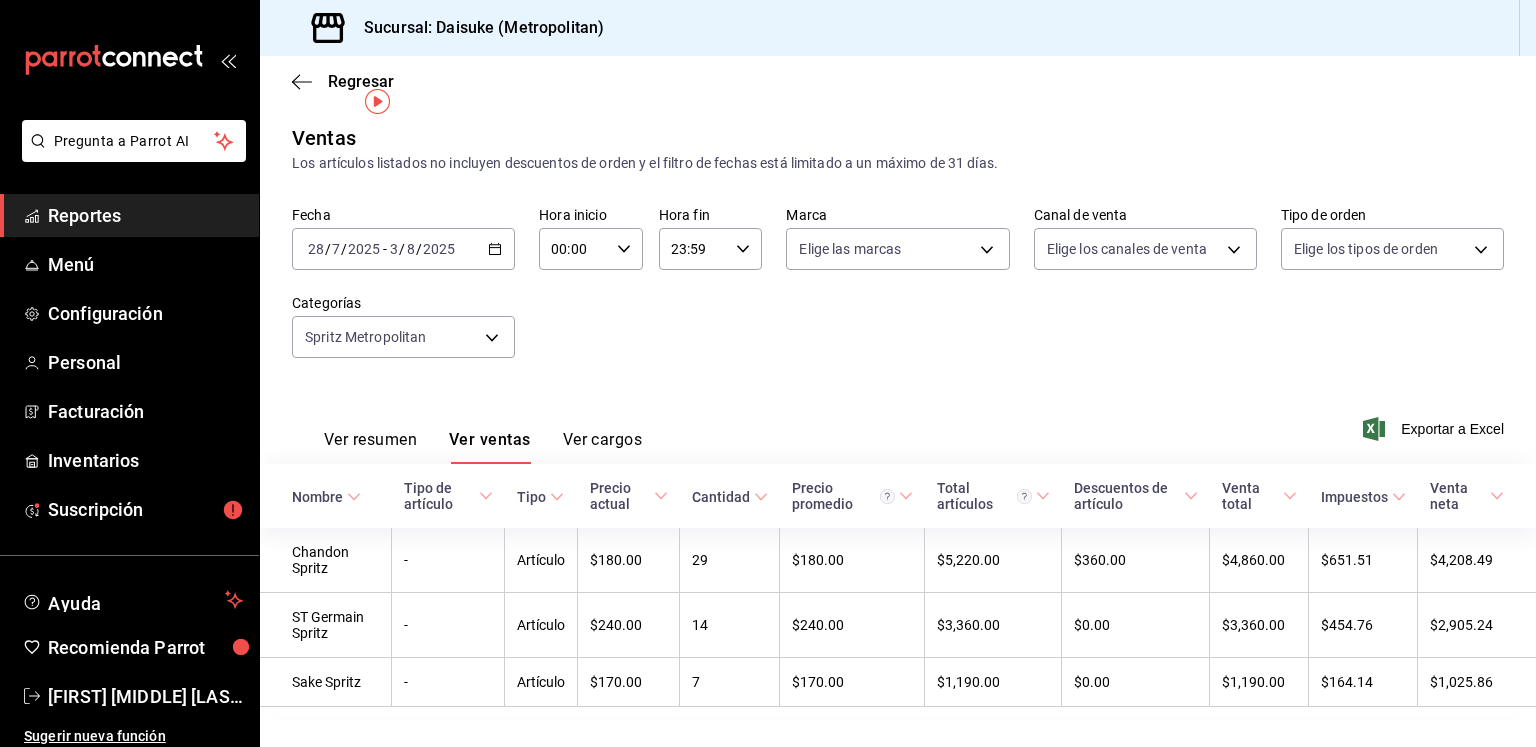 scroll, scrollTop: 36, scrollLeft: 0, axis: vertical 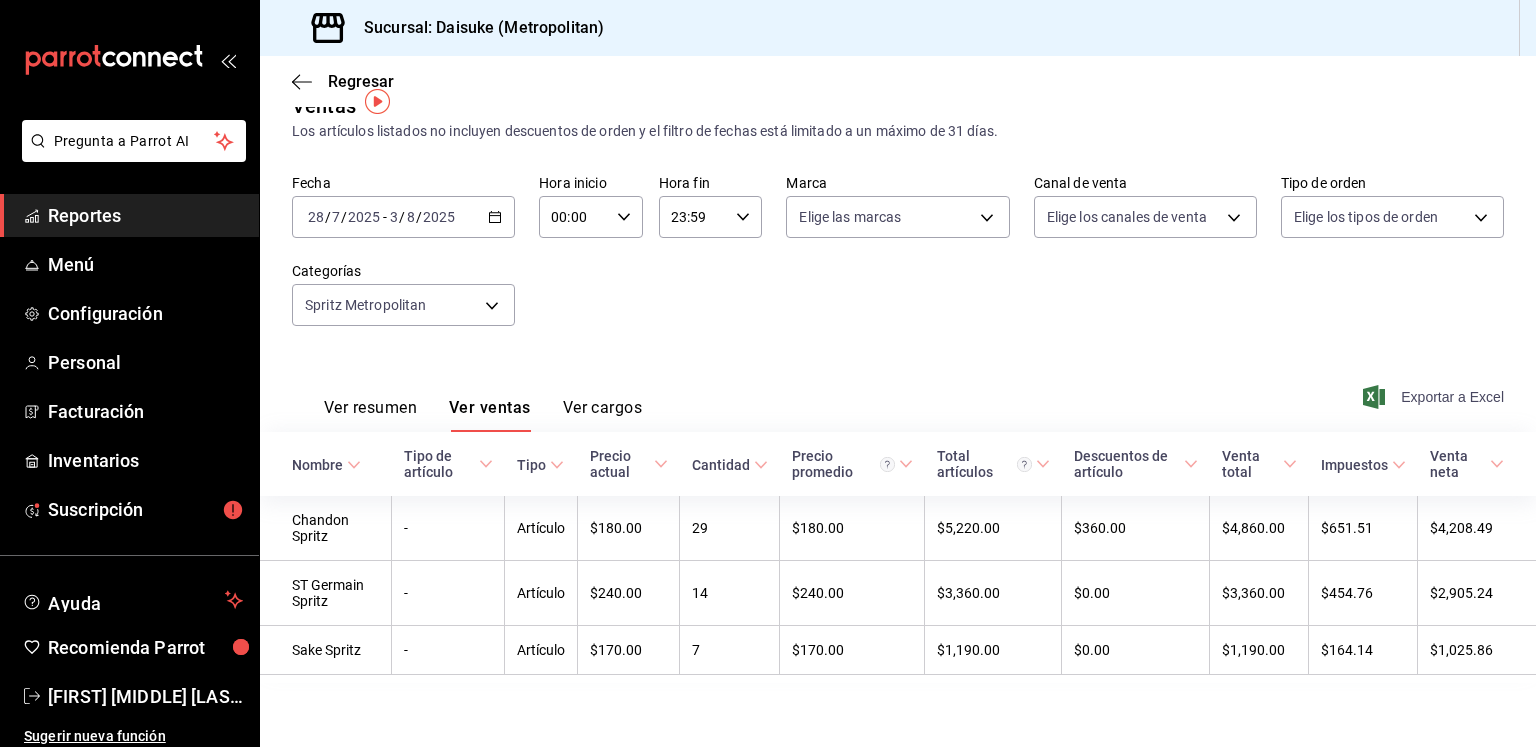 click on "Exportar a Excel" at bounding box center [1435, 397] 